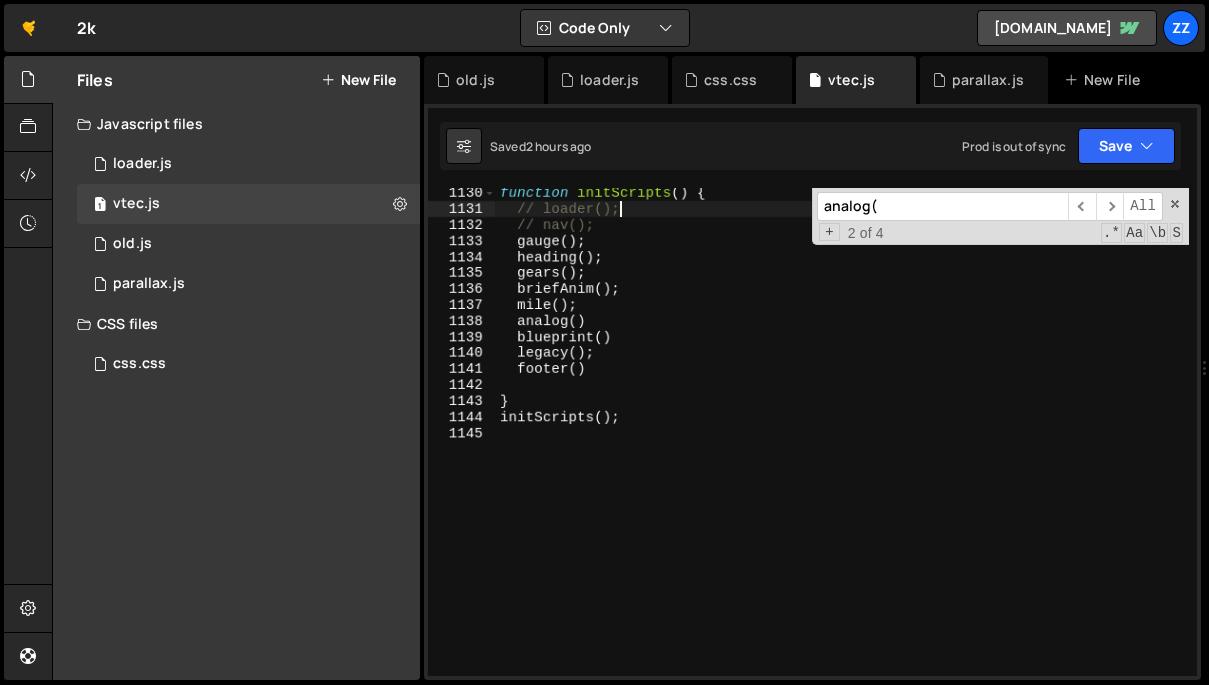 scroll, scrollTop: 0, scrollLeft: 0, axis: both 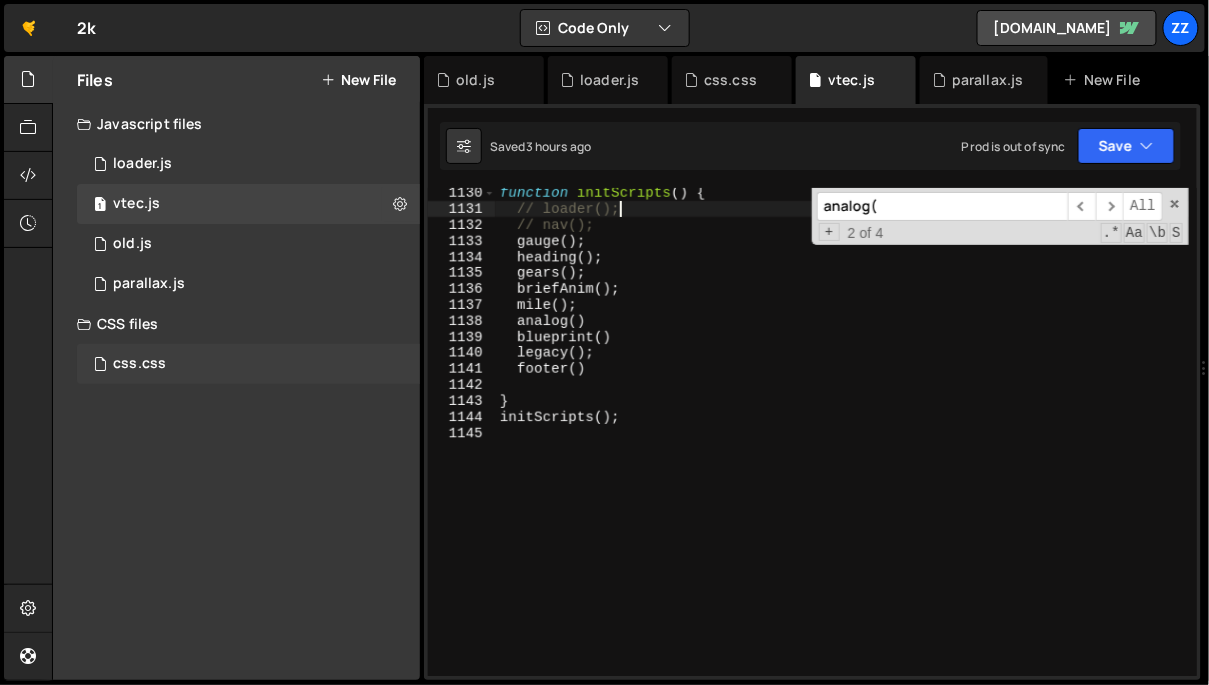 click on "css.css
0" at bounding box center (248, 364) 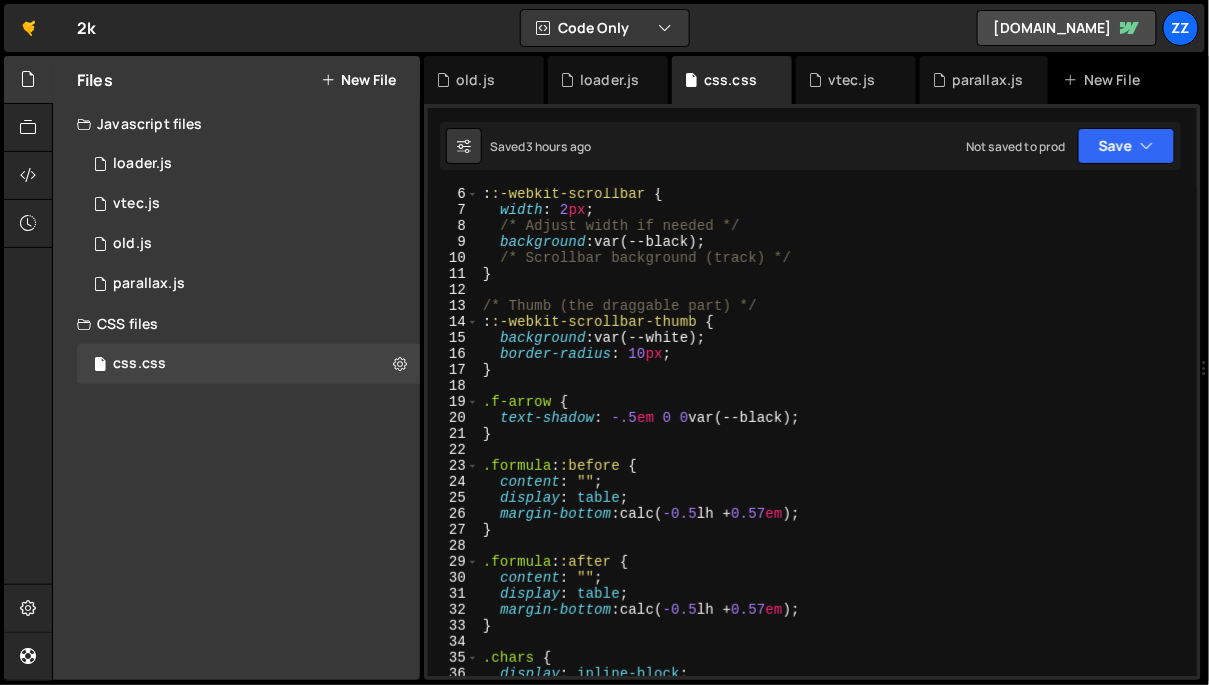 scroll, scrollTop: 0, scrollLeft: 0, axis: both 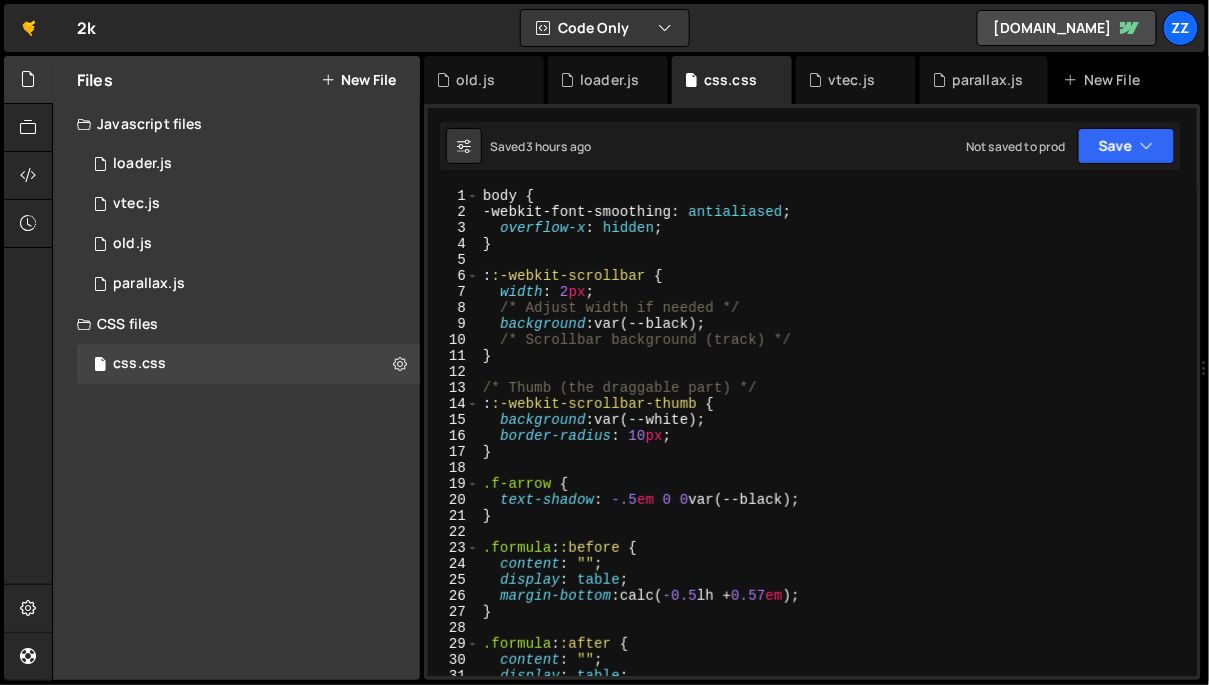 click on "body   {   -webkit-font-smoothing :   antialiased ;    overflow-x :   hidden ; } : :-webkit-scrollbar   {    width :   2 px ;    /* Adjust width if needed */    background :  var(--black) ;    /* Scrollbar background (track) */ } /* Thumb (the draggable part) */ : :-webkit-scrollbar-thumb   {    background :  var(--white) ;    border-radius :   10 px ; } .f-arrow   {    text-shadow :   -.5 em   0   0  var(--black) ; } .formula : :before   {    content :   " " ;    display :   table ;    margin-bottom :  calc( -0.5 lh +  0.57 em ) ; } .formula : :after   {    content :   " " ;    display :   table ;    margin-bottom :  calc( -0.5 lh +  0.57 em ) ;" at bounding box center (834, 448) 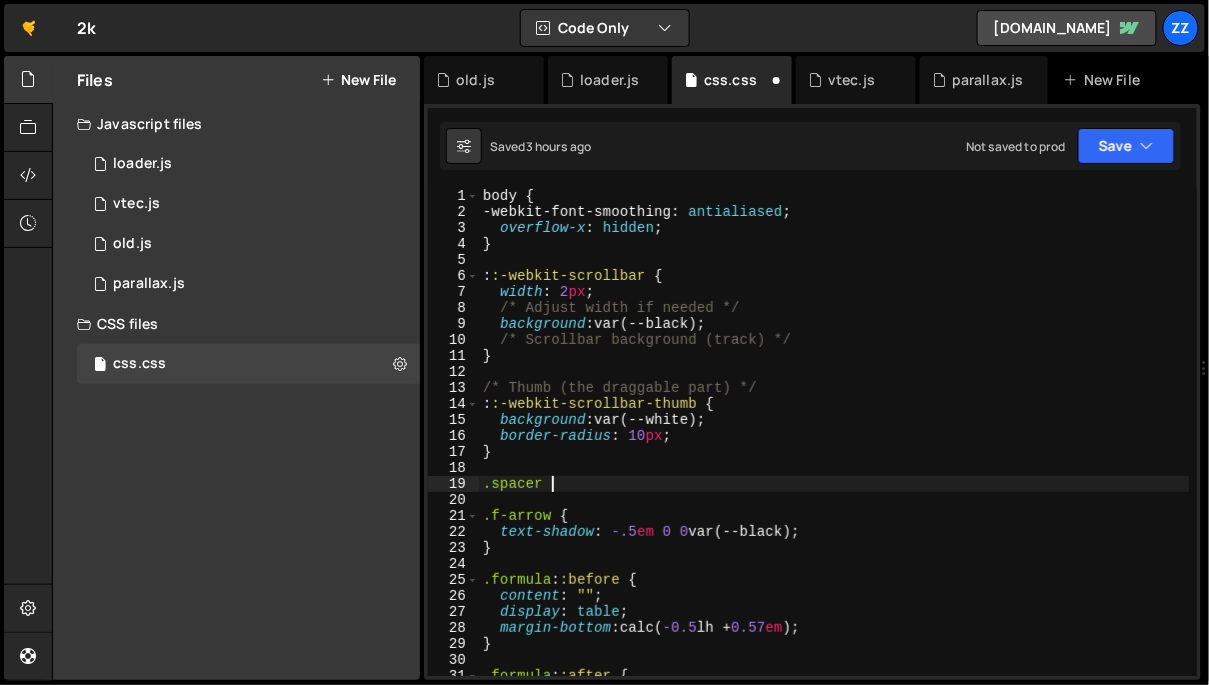 scroll, scrollTop: 0, scrollLeft: 4, axis: horizontal 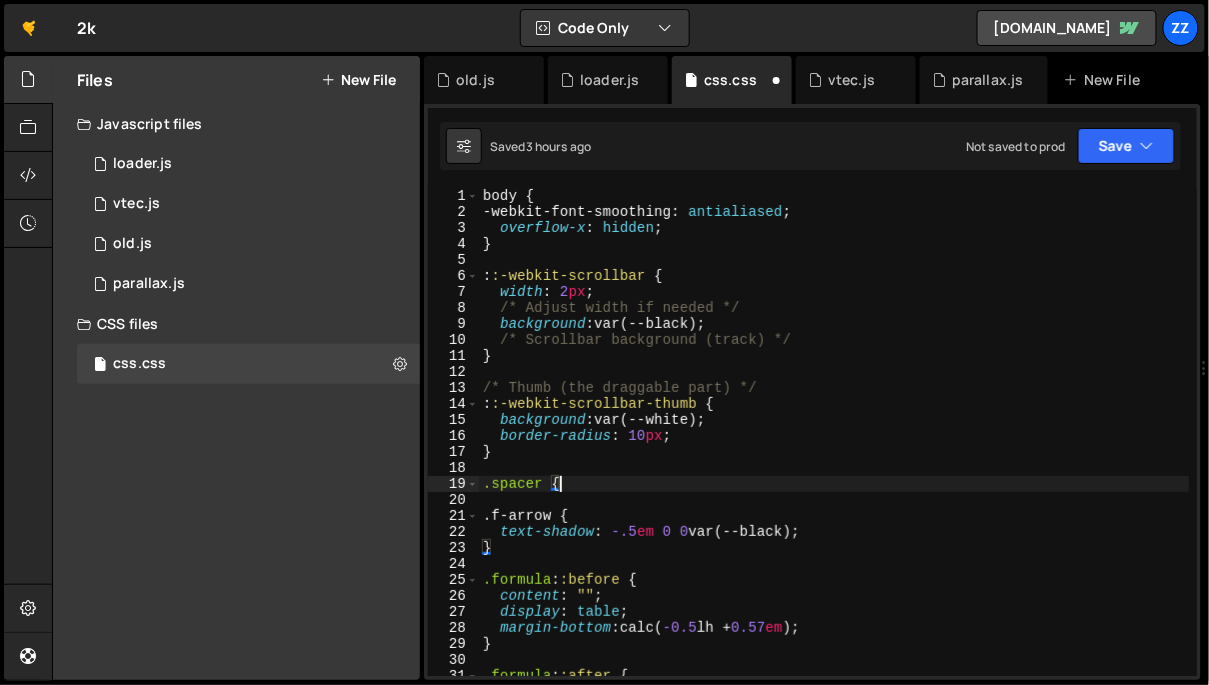 type on ".spacer {}" 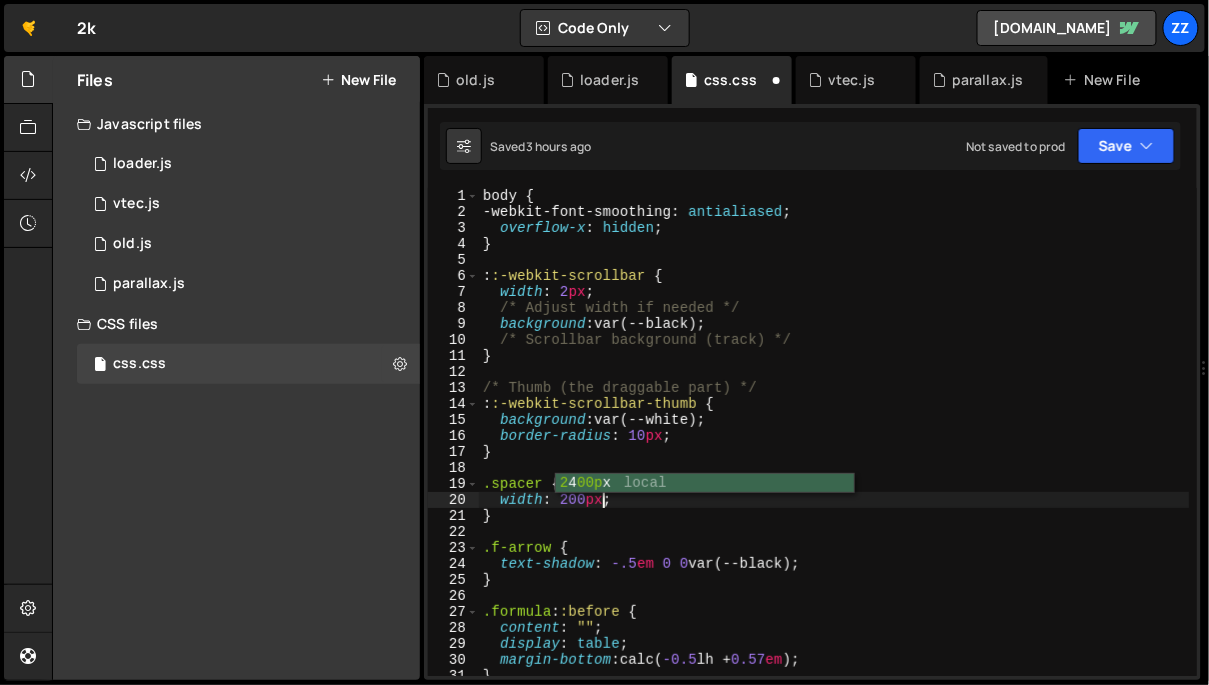 scroll, scrollTop: 0, scrollLeft: 8, axis: horizontal 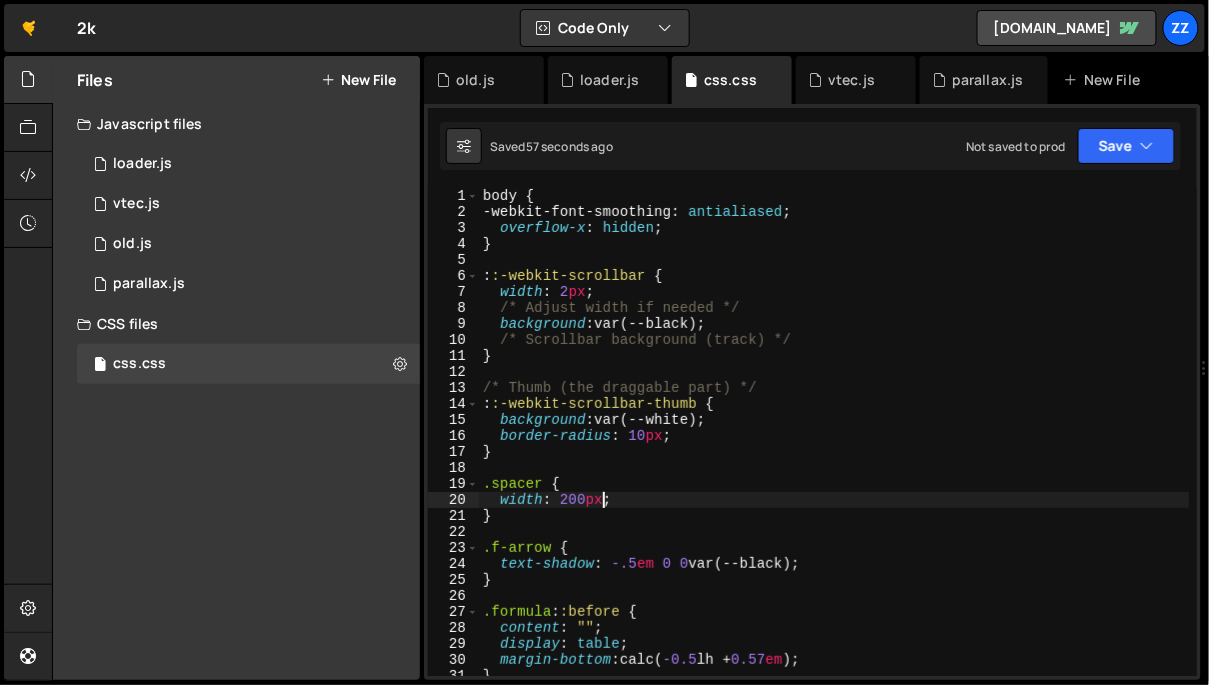 click on "body   {   -webkit-font-smoothing :   antialiased ;    overflow-x :   hidden ; } : :-webkit-scrollbar   {    width :   2 px ;    /* Adjust width if needed */    background :  var(--black) ;    /* Scrollbar background (track) */ } /* Thumb (the draggable part) */ : :-webkit-scrollbar-thumb   {    background :  var(--white) ;    border-radius :   10 px ; } .spacer   {    width :   200 px ; } .f-arrow   {    text-shadow :   -.5 em   0   0  var(--black) ; } .formula : :before   {    content :   " " ;    display :   table ;    margin-bottom :  calc( -0.5 lh +  0.57 em ) ; }" at bounding box center (834, 448) 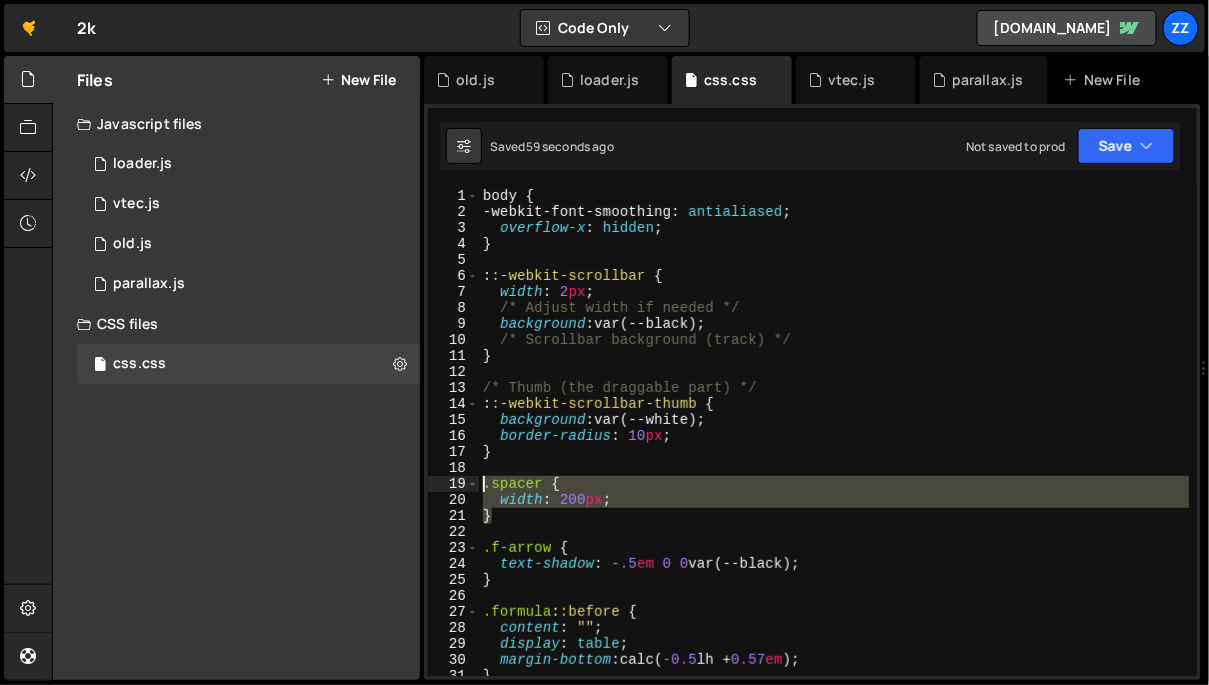drag, startPoint x: 487, startPoint y: 502, endPoint x: 459, endPoint y: 478, distance: 36.878178 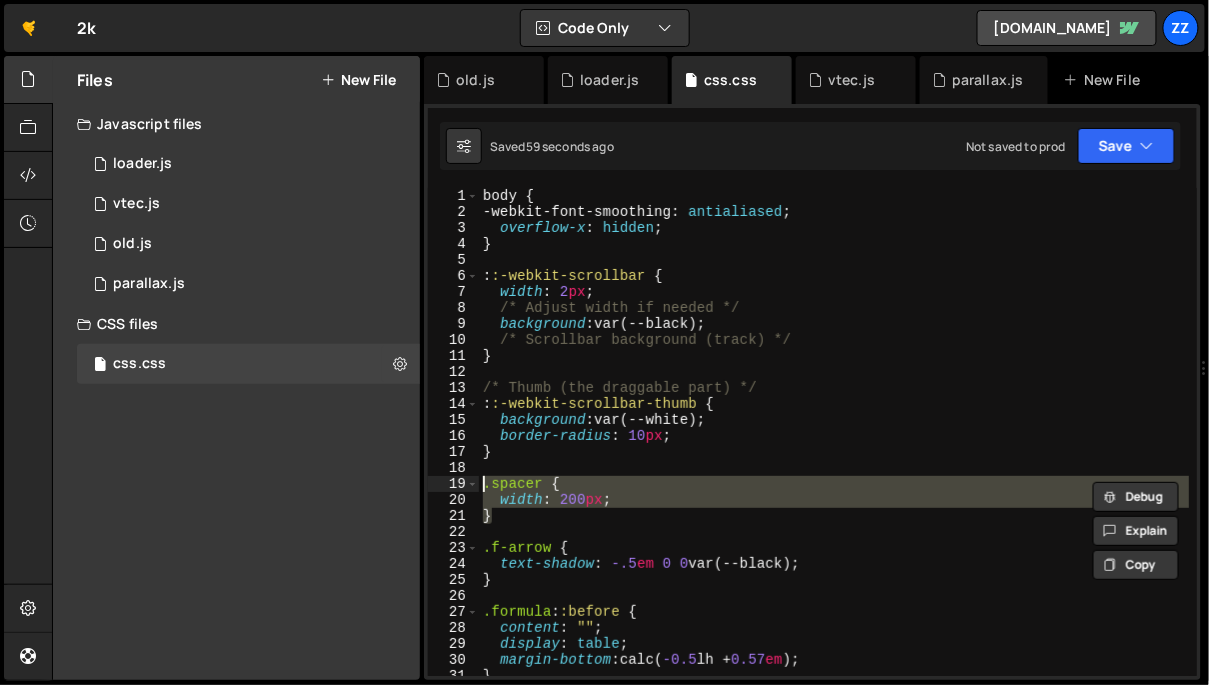 scroll, scrollTop: 0, scrollLeft: 0, axis: both 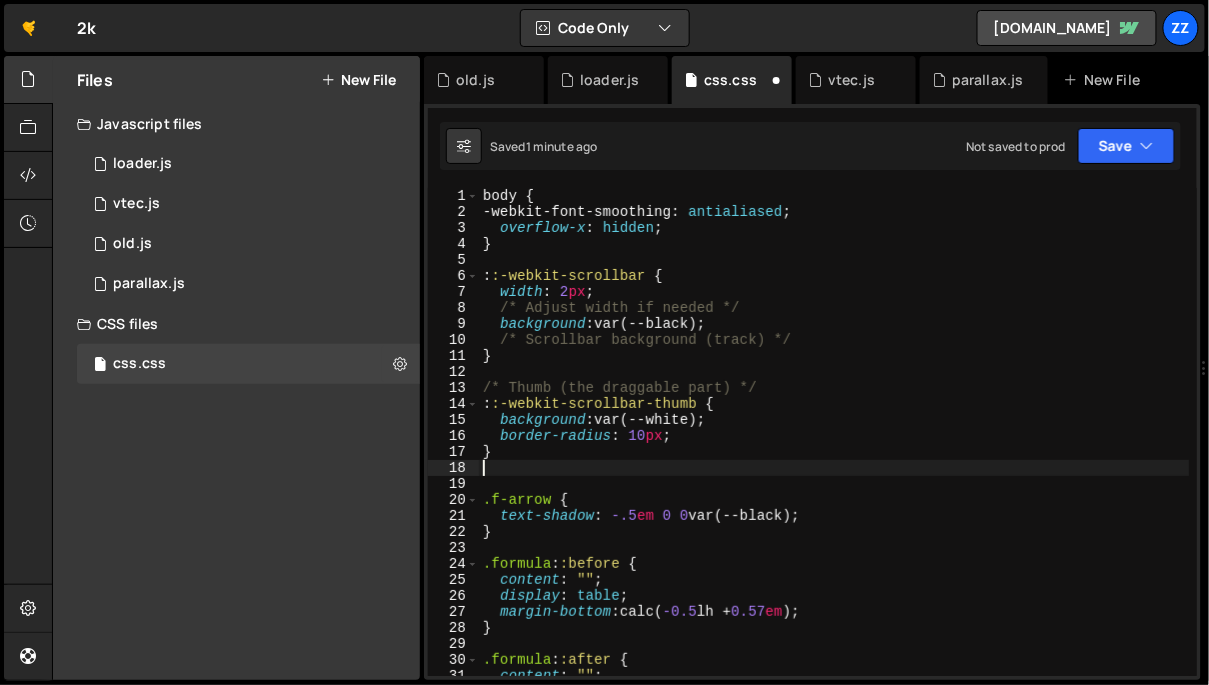 type on "}" 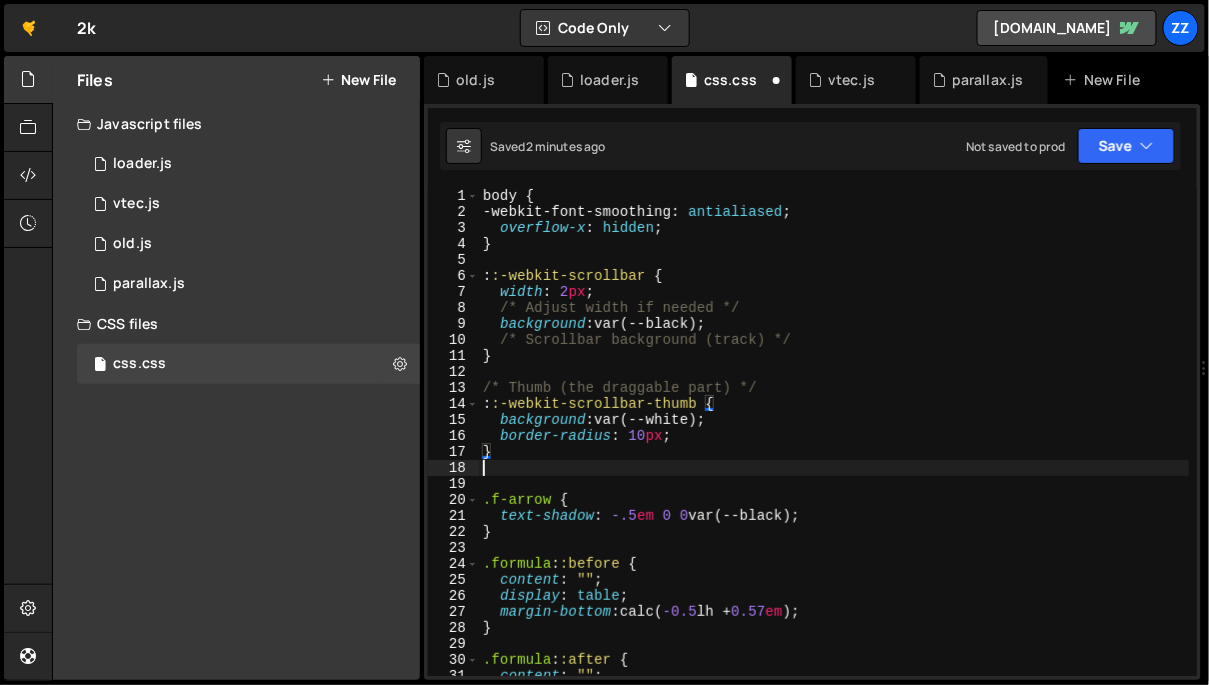 paste on "}" 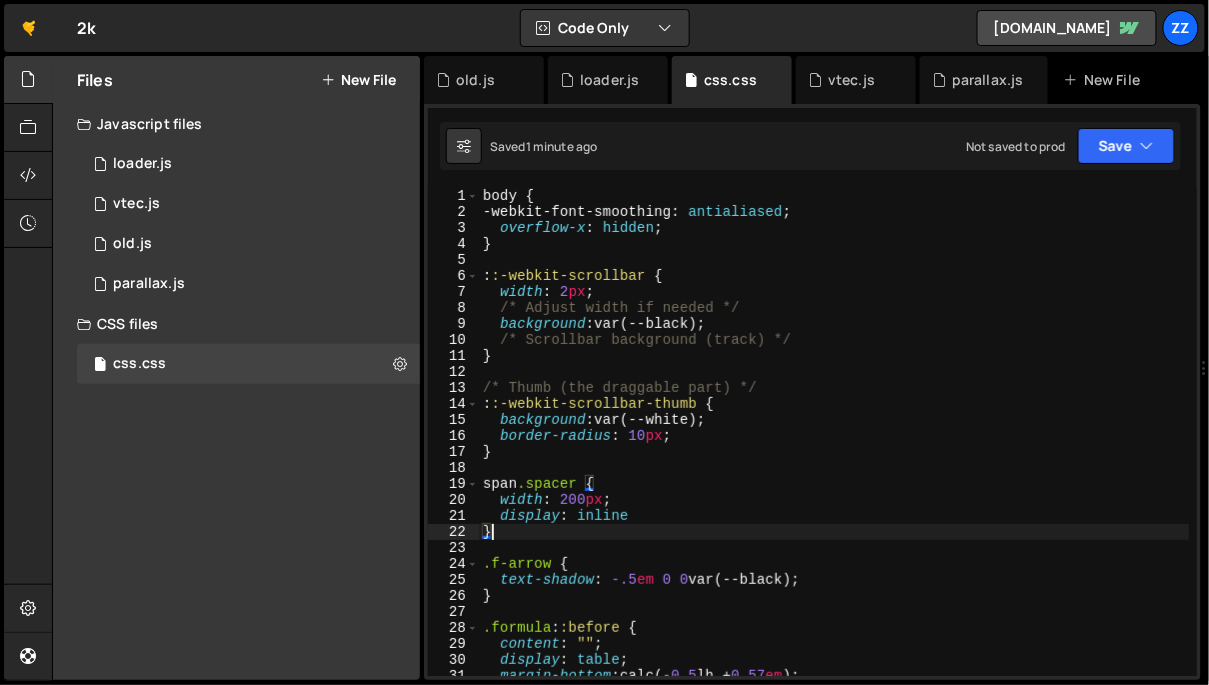 click on "body   {   -webkit-font-smoothing :   antialiased ;    overflow-x :   hidden ; } : :-webkit-scrollbar   {    width :   2 px ;    /* Adjust width if needed */    background :  var(--black) ;    /* Scrollbar background (track) */ } /* Thumb (the draggable part) */ : :-webkit-scrollbar-thumb   {    background :  var(--white) ;    border-radius :   10 px ; } span .spacer   {    width :   200 px ;    display :   inline } .f-arrow   {    text-shadow :   -.5 em   0   0  var(--black) ; } .formula : :before   {    content :   " " ;    display :   table ;    margin-bottom :  calc( -0.5 lh +  0.57 em ) ; }" at bounding box center [834, 448] 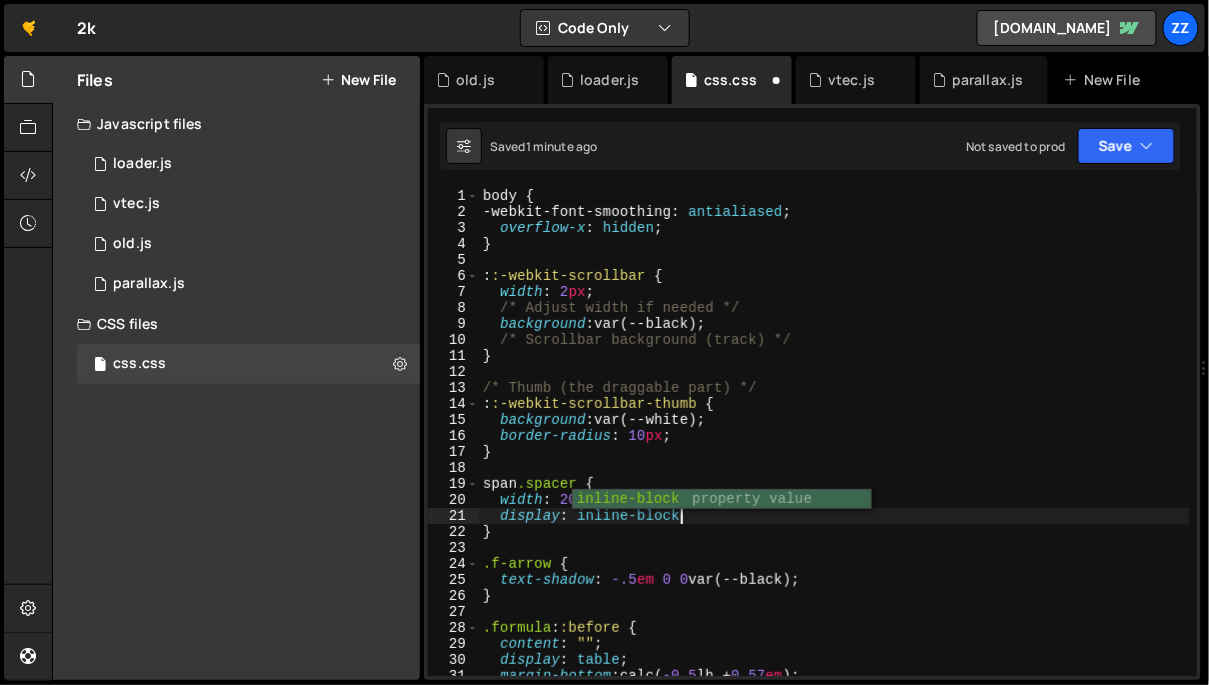 scroll, scrollTop: 0, scrollLeft: 12, axis: horizontal 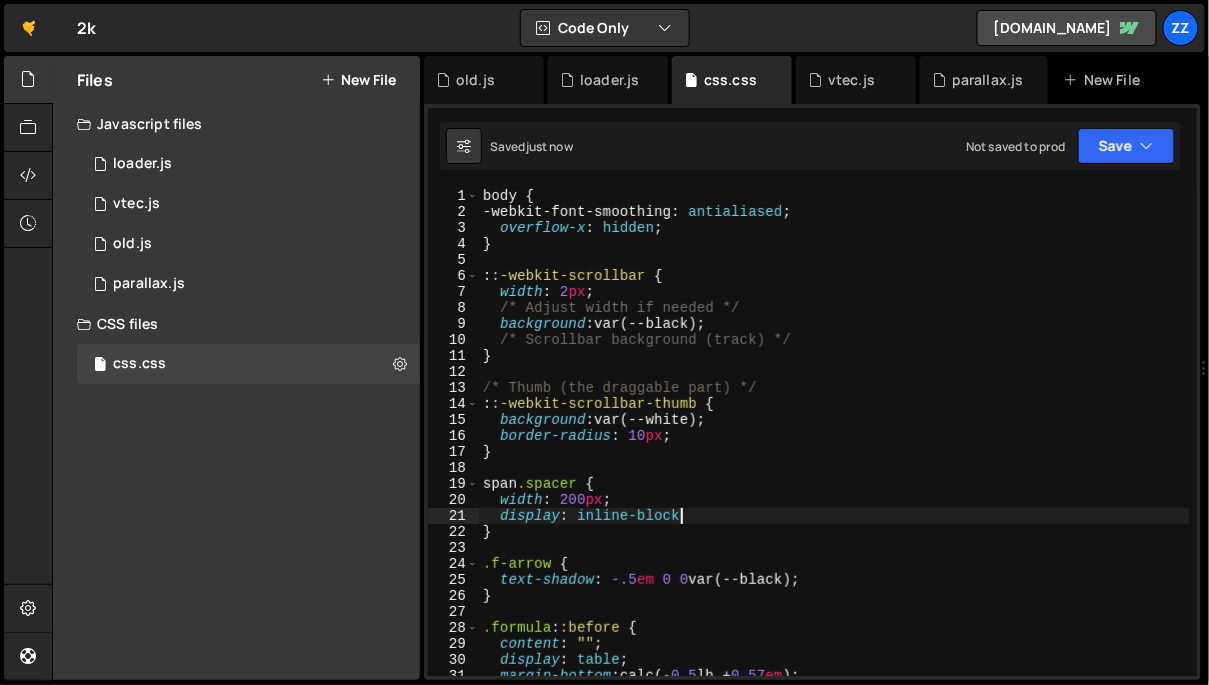 type on "display: inline-block" 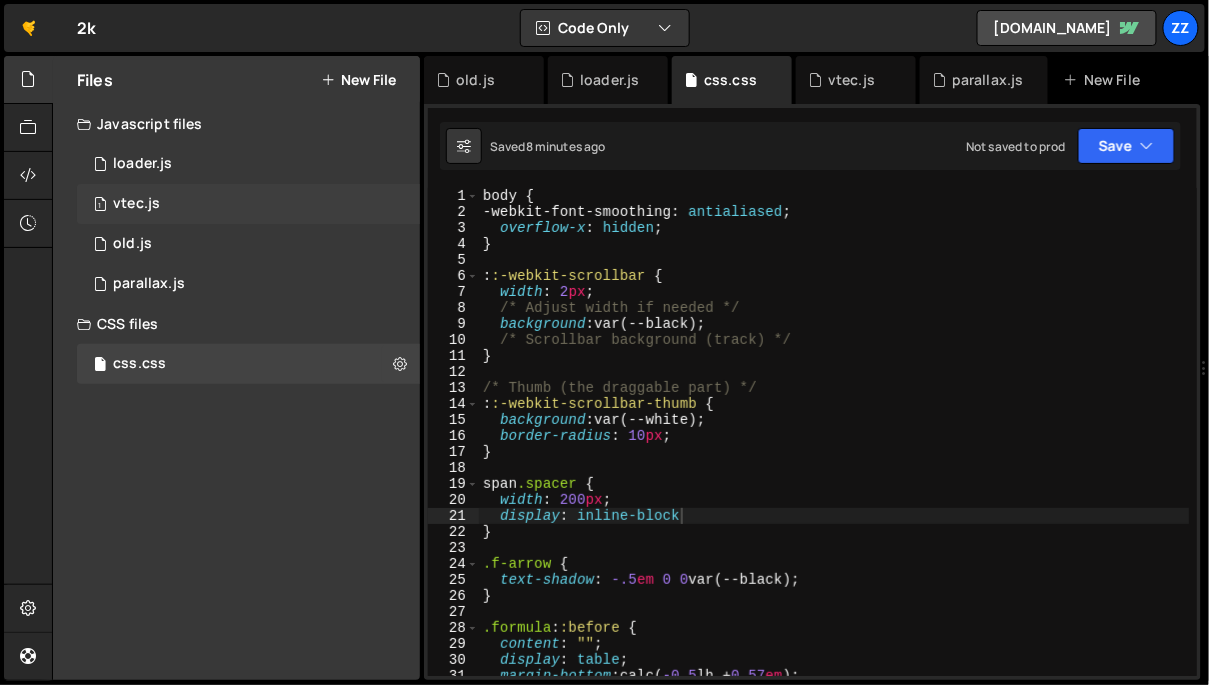 click on "1
vtec.js
0" 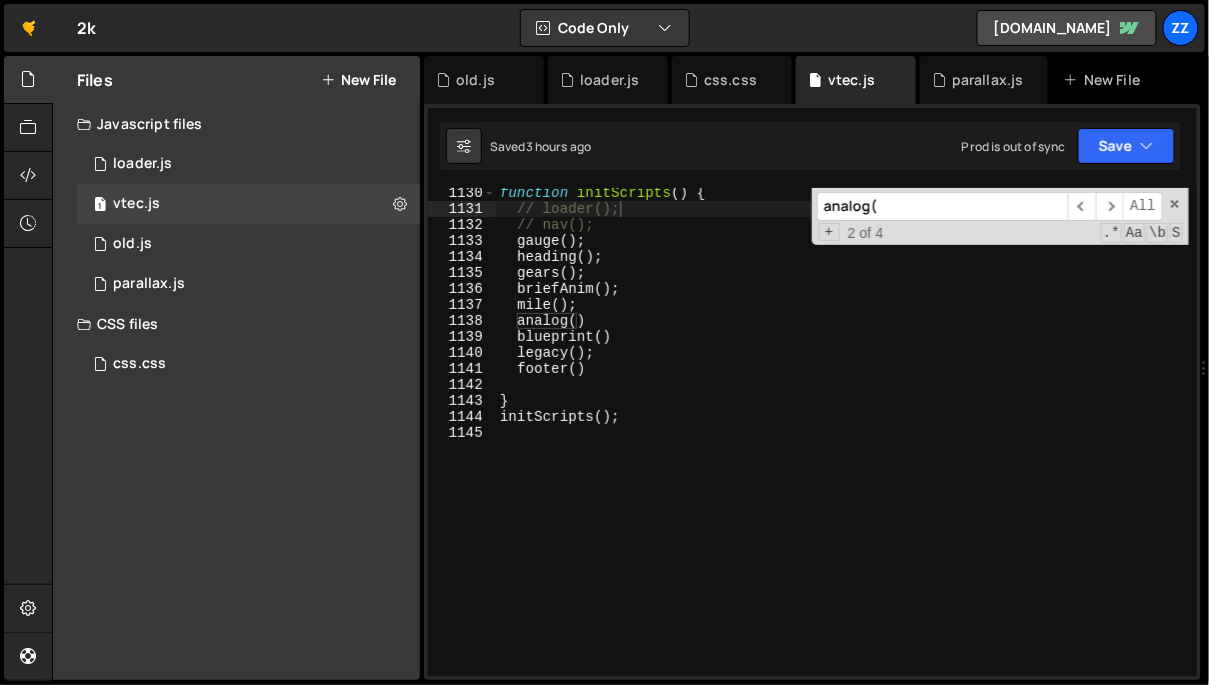 drag, startPoint x: 913, startPoint y: 212, endPoint x: 745, endPoint y: 219, distance: 168.14577 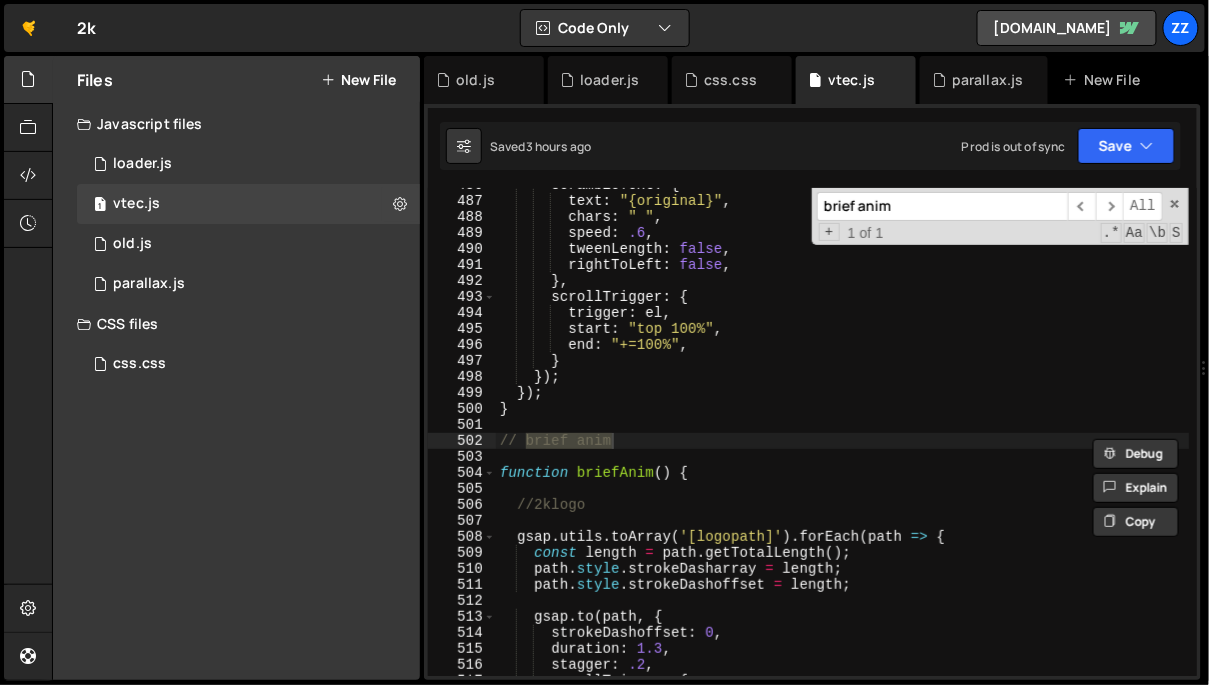 scroll, scrollTop: 8126, scrollLeft: 0, axis: vertical 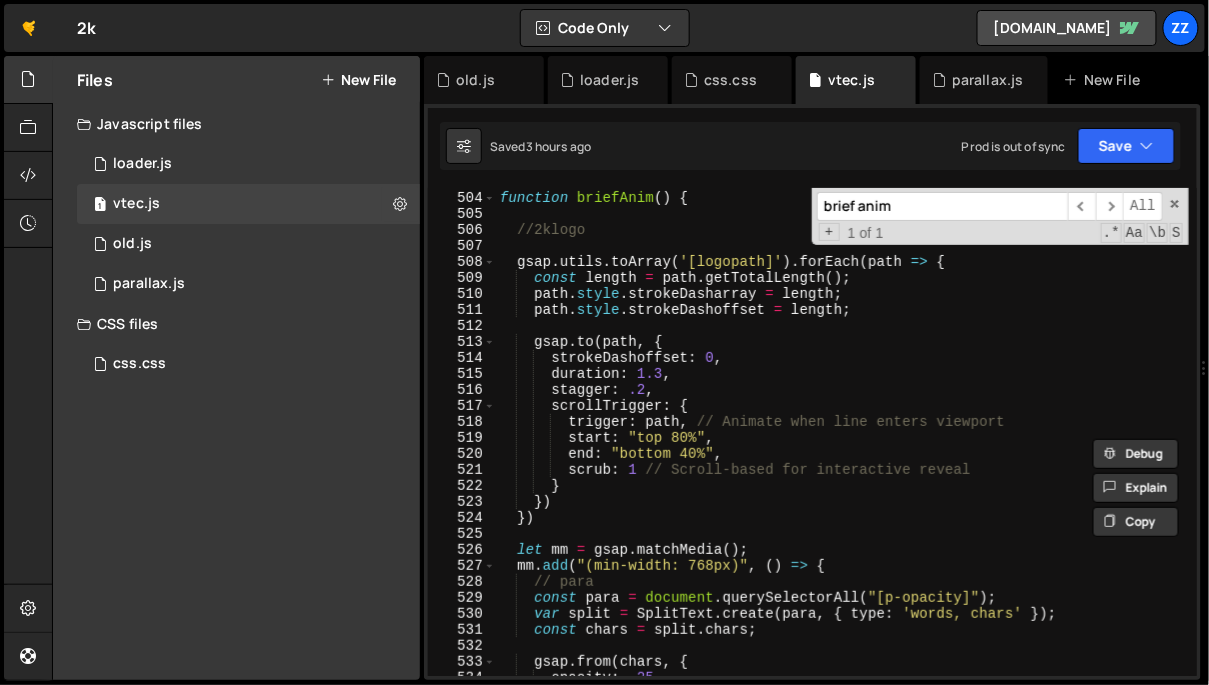 type on "brief anim" 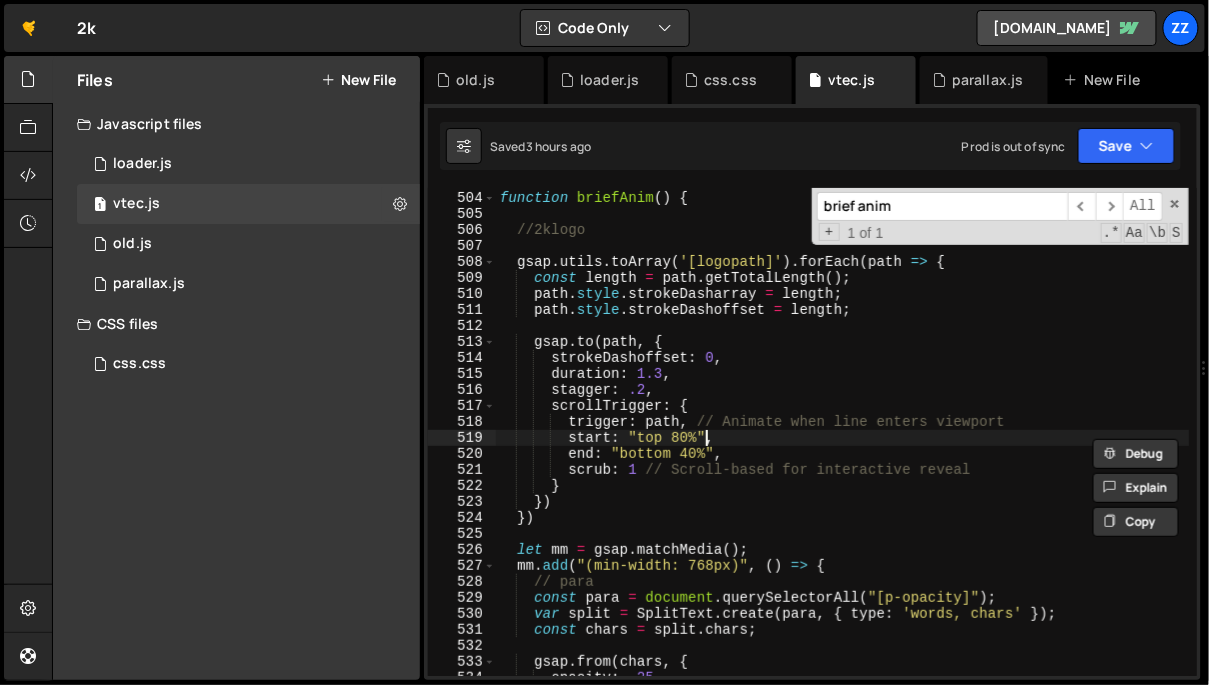 click on "function   briefAnim ( )   {    //2klogo    gsap . utils . toArray ( '[logopath]' ) . forEach ( path   =>   {       const   length   =   path . getTotalLength ( ) ;       path . style . strokeDasharray   =   length ;       path . style . strokeDashoffset   =   length ;       gsap . to ( path ,   {          strokeDashoffset :   0 ,          duration :   1.3 ,          stagger :   .2 ,          scrollTrigger :   {             trigger :   path ,   // Animate when line enters viewport             start :   "top 80%" ,             end :   "bottom 40%" ,             scrub :   1   // Scroll-based for interactive reveal          }       })    })    let   mm   =   gsap . matchMedia ( ) ;    mm . add ( "(min-width: 768px)" ,   ( )   =>   {       // para       const   para   =   document . querySelectorAll ( "[p-opacity]" ) ;       var   split   =   SplitText . create ( para ,   {   type :   'words, chars'   }) ;       const   chars   =   split . chars ;       gsap . from ( chars ,   {          opacity :   .25 ," at bounding box center [843, 434] 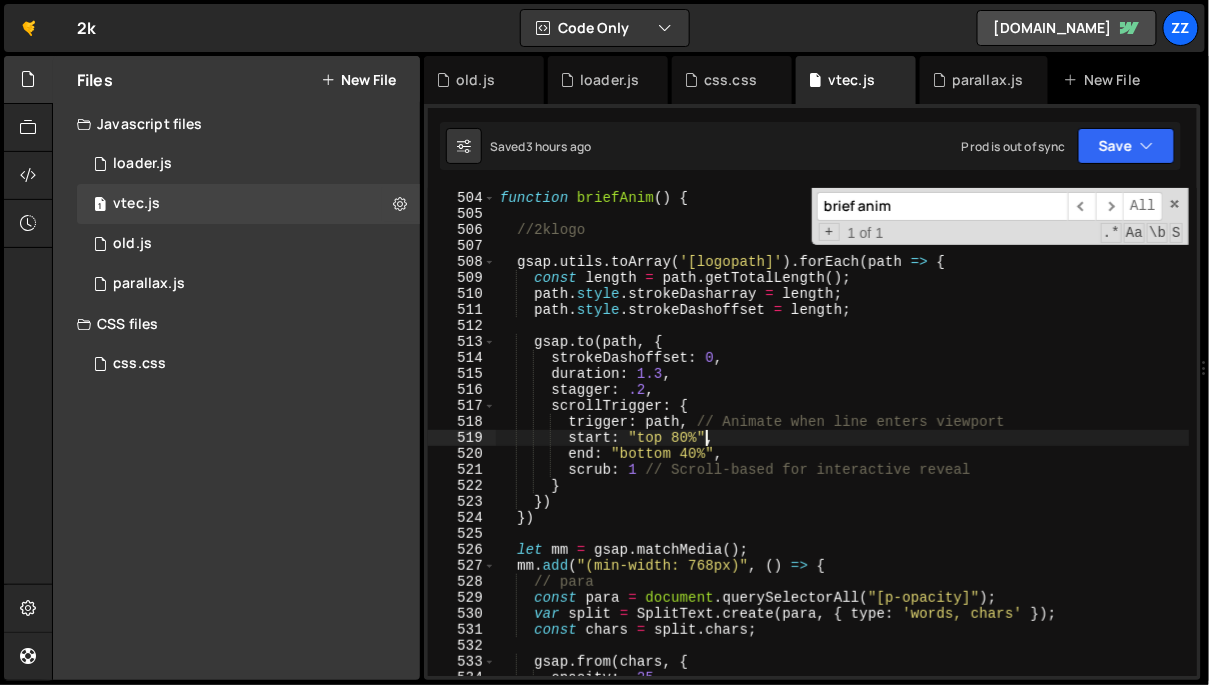 click on "function   briefAnim ( )   {    //2klogo    gsap . utils . toArray ( '[logopath]' ) . forEach ( path   =>   {       const   length   =   path . getTotalLength ( ) ;       path . style . strokeDasharray   =   length ;       path . style . strokeDashoffset   =   length ;       gsap . to ( path ,   {          strokeDashoffset :   0 ,          duration :   1.3 ,          stagger :   .2 ,          scrollTrigger :   {             trigger :   path ,   // Animate when line enters viewport             start :   "top 80%" ,             end :   "bottom 40%" ,             scrub :   1   // Scroll-based for interactive reveal          }       })    })    let   mm   =   gsap . matchMedia ( ) ;    mm . add ( "(min-width: 768px)" ,   ( )   =>   {       // para       const   para   =   document . querySelectorAll ( "[p-opacity]" ) ;       var   split   =   SplitText . create ( para ,   {   type :   'words, chars'   }) ;       const   chars   =   split . chars ;       gsap . from ( chars ,   {          opacity :   .25 ," at bounding box center (843, 434) 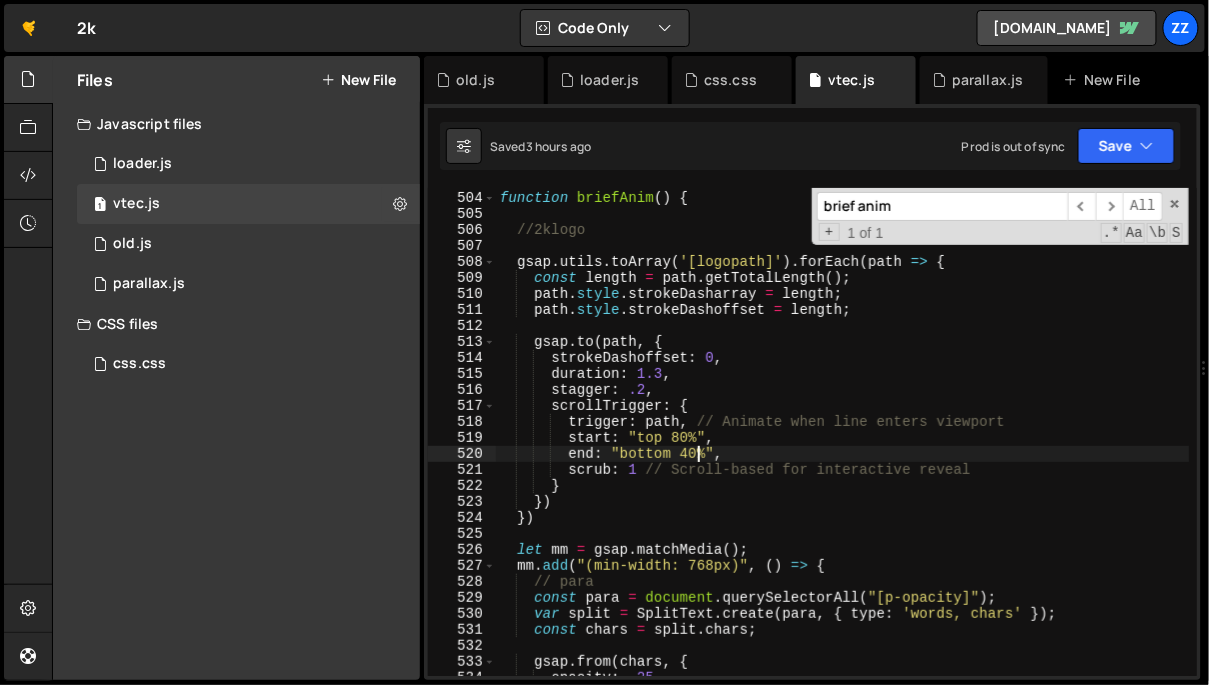 click on "function   briefAnim ( )   {    //2klogo    gsap . utils . toArray ( '[logopath]' ) . forEach ( path   =>   {       const   length   =   path . getTotalLength ( ) ;       path . style . strokeDasharray   =   length ;       path . style . strokeDashoffset   =   length ;       gsap . to ( path ,   {          strokeDashoffset :   0 ,          duration :   1.3 ,          stagger :   .2 ,          scrollTrigger :   {             trigger :   path ,   // Animate when line enters viewport             start :   "top 80%" ,             end :   "bottom 40%" ,             scrub :   1   // Scroll-based for interactive reveal          }       })    })    let   mm   =   gsap . matchMedia ( ) ;    mm . add ( "(min-width: 768px)" ,   ( )   =>   {       // para       const   para   =   document . querySelectorAll ( "[p-opacity]" ) ;       var   split   =   SplitText . create ( para ,   {   type :   'words, chars'   }) ;       const   chars   =   split . chars ;       gsap . from ( chars ,   {          opacity :   .25 ," at bounding box center [843, 434] 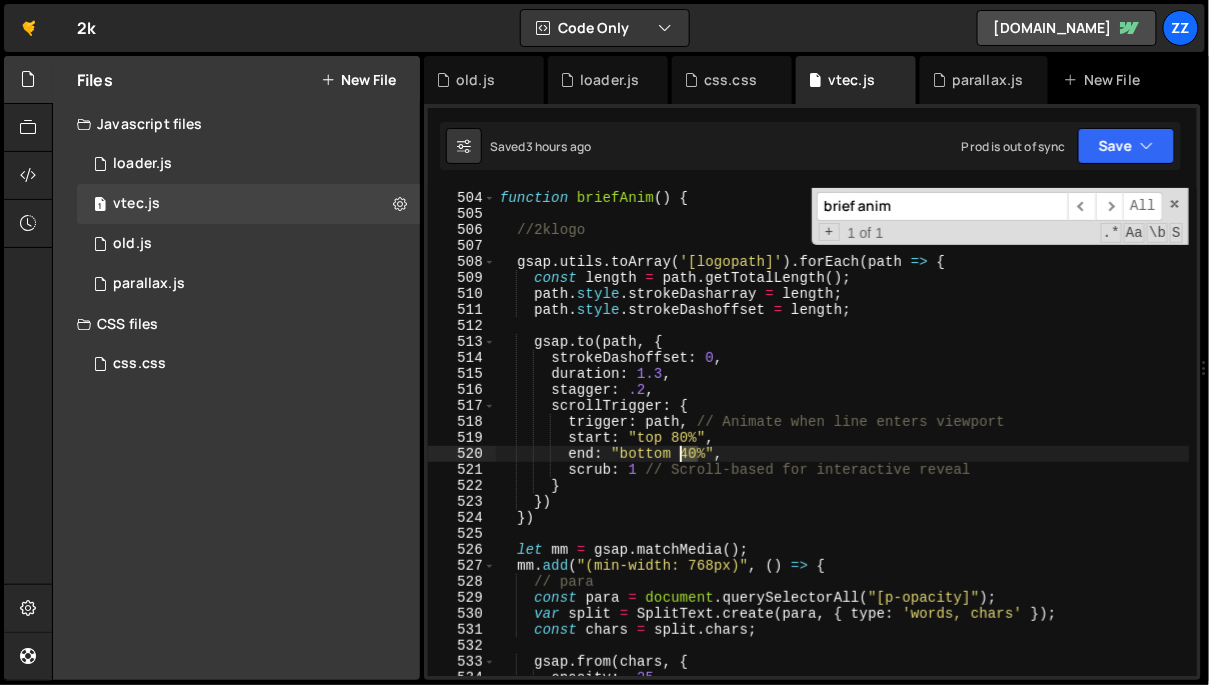 drag, startPoint x: 694, startPoint y: 453, endPoint x: 683, endPoint y: 452, distance: 11.045361 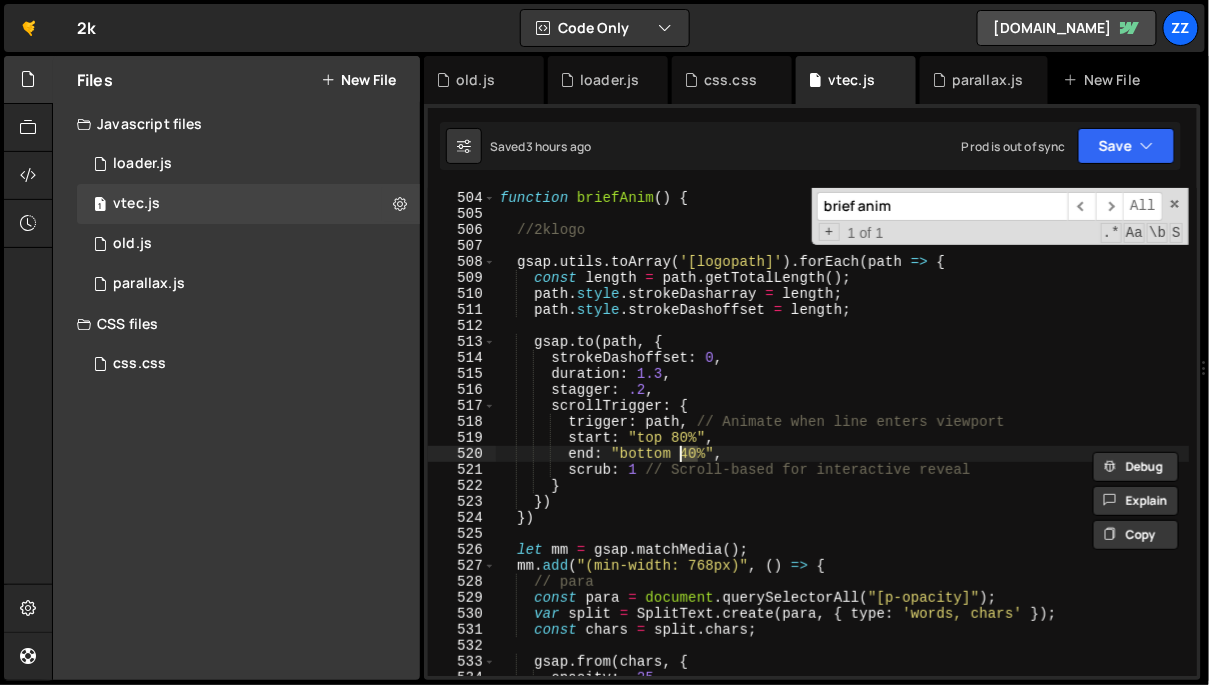 click on "function   briefAnim ( )   {    //2klogo    gsap . utils . toArray ( '[logopath]' ) . forEach ( path   =>   {       const   length   =   path . getTotalLength ( ) ;       path . style . strokeDasharray   =   length ;       path . style . strokeDashoffset   =   length ;       gsap . to ( path ,   {          strokeDashoffset :   0 ,          duration :   1.3 ,          stagger :   .2 ,          scrollTrigger :   {             trigger :   path ,   // Animate when line enters viewport             start :   "top 80%" ,             end :   "bottom 40%" ,             scrub :   1   // Scroll-based for interactive reveal          }       })    })    let   mm   =   gsap . matchMedia ( ) ;    mm . add ( "(min-width: 768px)" ,   ( )   =>   {       // para       const   para   =   document . querySelectorAll ( "[p-opacity]" ) ;       var   split   =   SplitText . create ( para ,   {   type :   'words, chars'   }) ;       const   chars   =   split . chars ;       gsap . from ( chars ,   {          opacity :   .25 ," at bounding box center [843, 434] 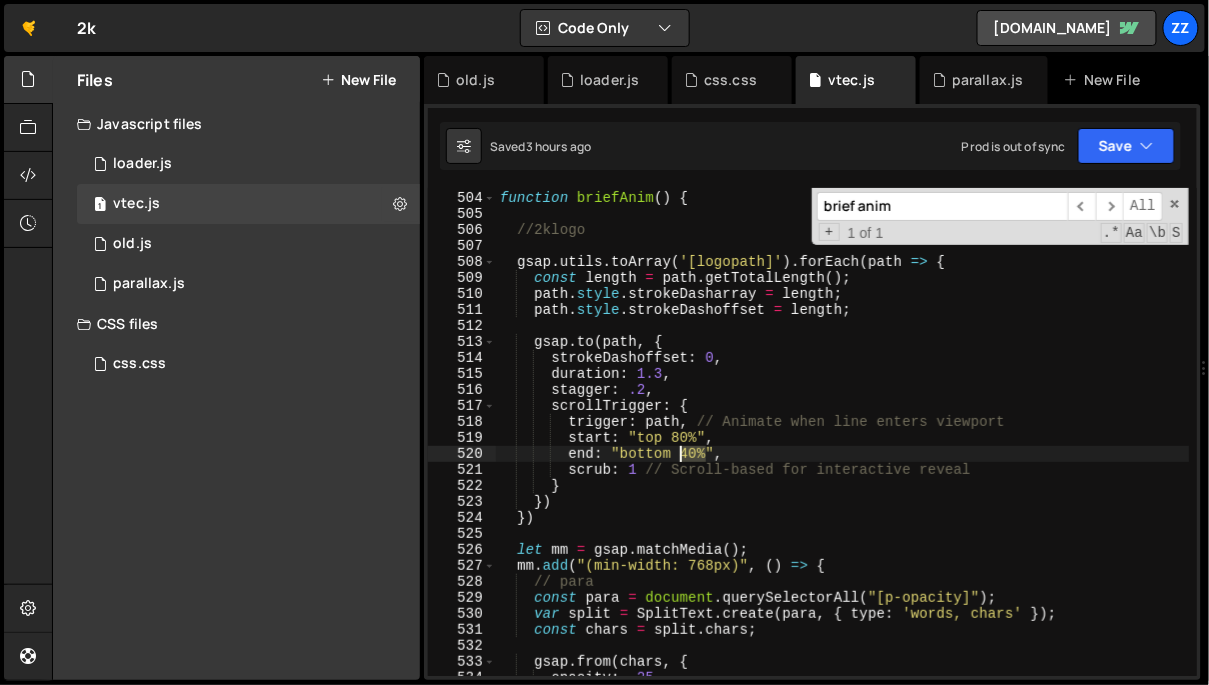 drag, startPoint x: 704, startPoint y: 454, endPoint x: 677, endPoint y: 455, distance: 27.018513 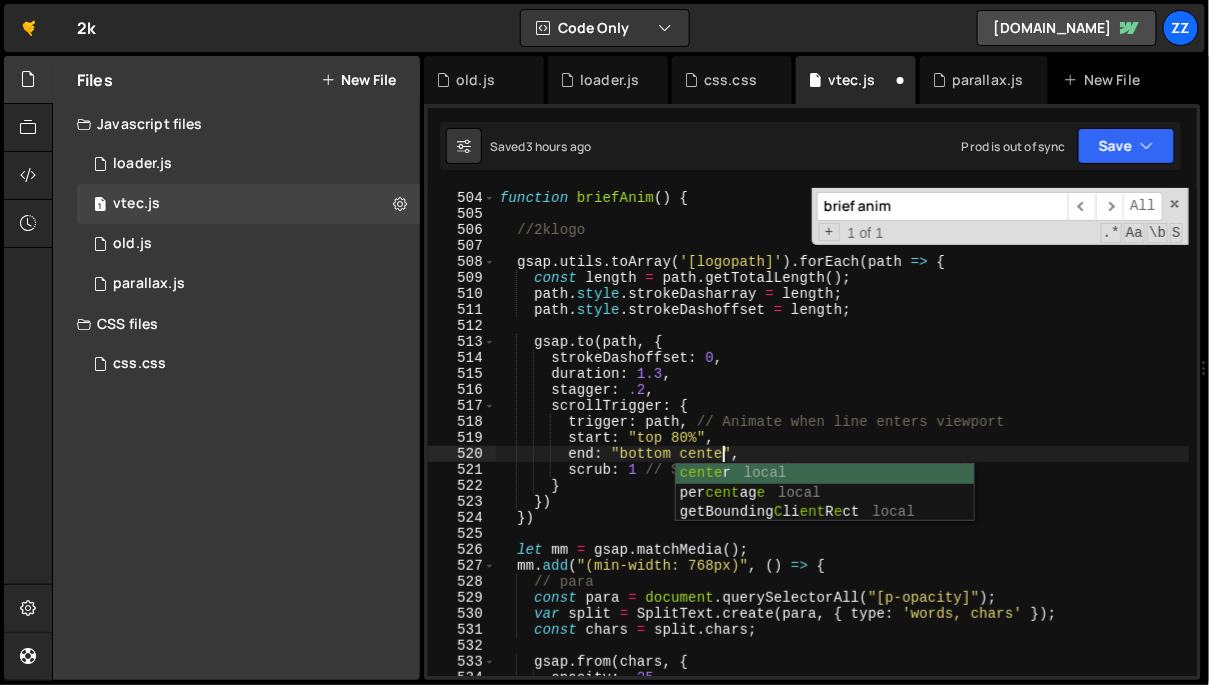 scroll, scrollTop: 0, scrollLeft: 16, axis: horizontal 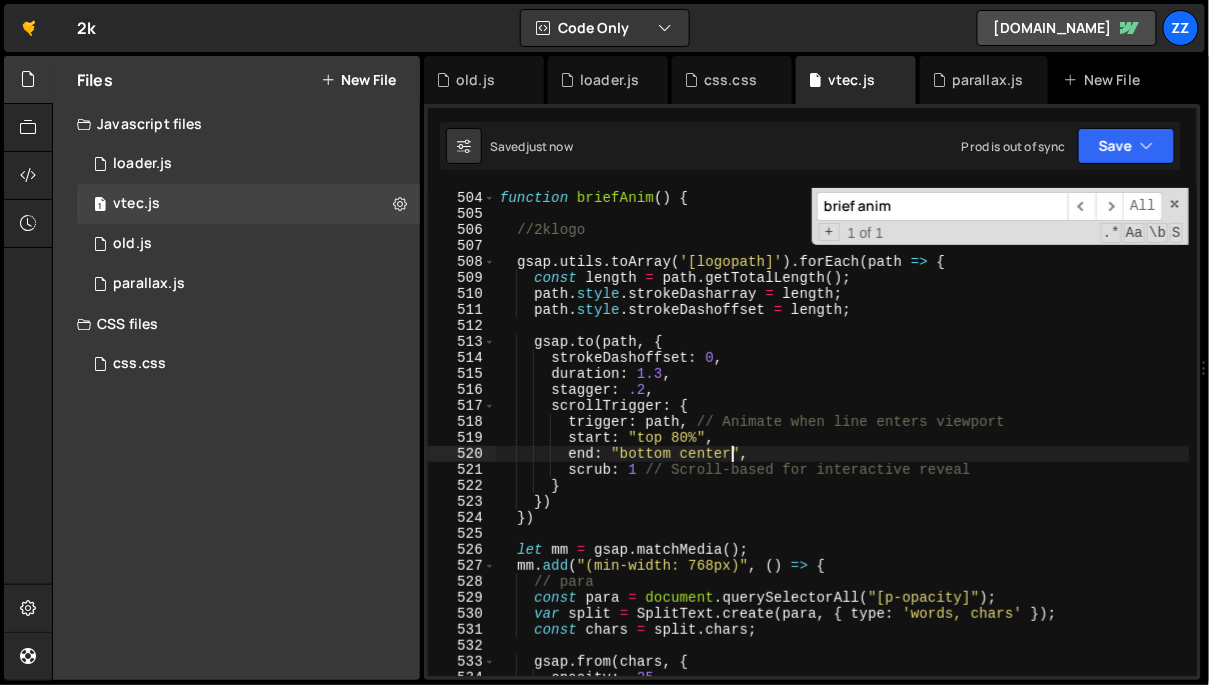 click on "function   briefAnim ( )   {    //2klogo    gsap . utils . toArray ( '[logopath]' ) . forEach ( path   =>   {       const   length   =   path . getTotalLength ( ) ;       path . style . strokeDasharray   =   length ;       path . style . strokeDashoffset   =   length ;       gsap . to ( path ,   {          strokeDashoffset :   0 ,          duration :   1.3 ,          stagger :   .2 ,          scrollTrigger :   {             trigger :   path ,   // Animate when line enters viewport             start :   "top 80%" ,             end :   "bottom center" ,             scrub :   1   // Scroll-based for interactive reveal          }       })    })    let   mm   =   gsap . matchMedia ( ) ;    mm . add ( "(min-width: 768px)" ,   ( )   =>   {       // para       const   para   =   document . querySelectorAll ( "[p-opacity]" ) ;       var   split   =   SplitText . create ( para ,   {   type :   'words, chars'   }) ;       const   chars   =   split . chars ;       gsap . from ( chars ,   {          opacity :   .25 ," at bounding box center [843, 434] 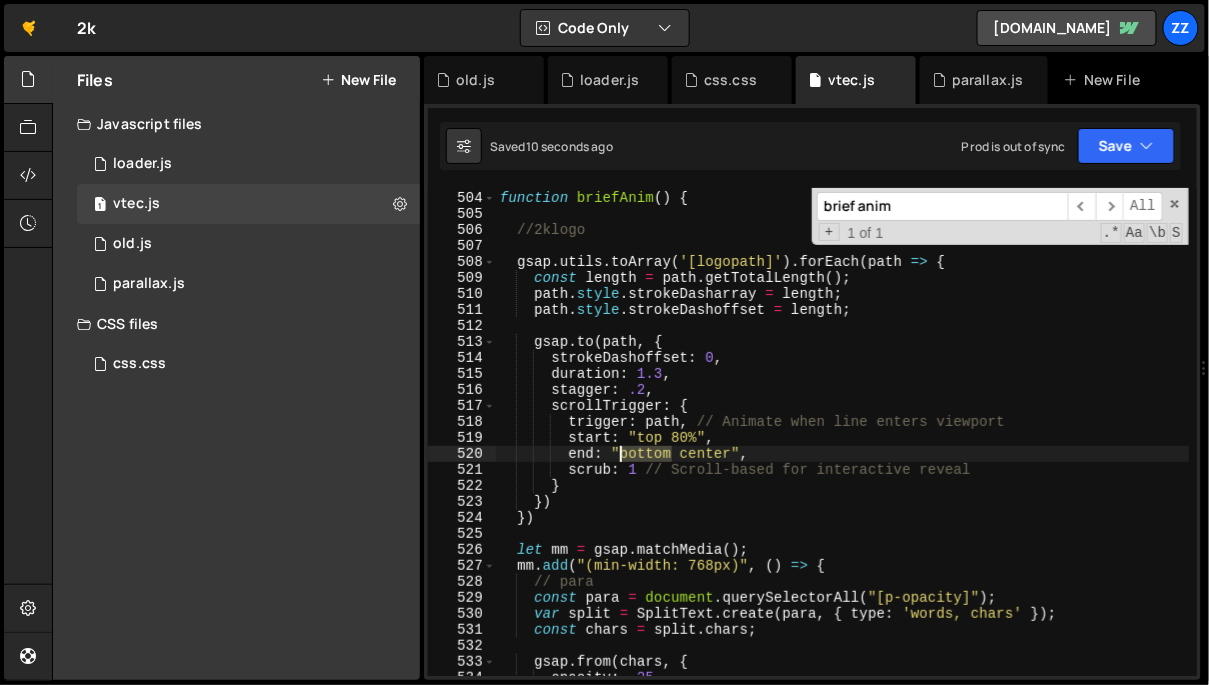 drag, startPoint x: 673, startPoint y: 453, endPoint x: 622, endPoint y: 451, distance: 51.0392 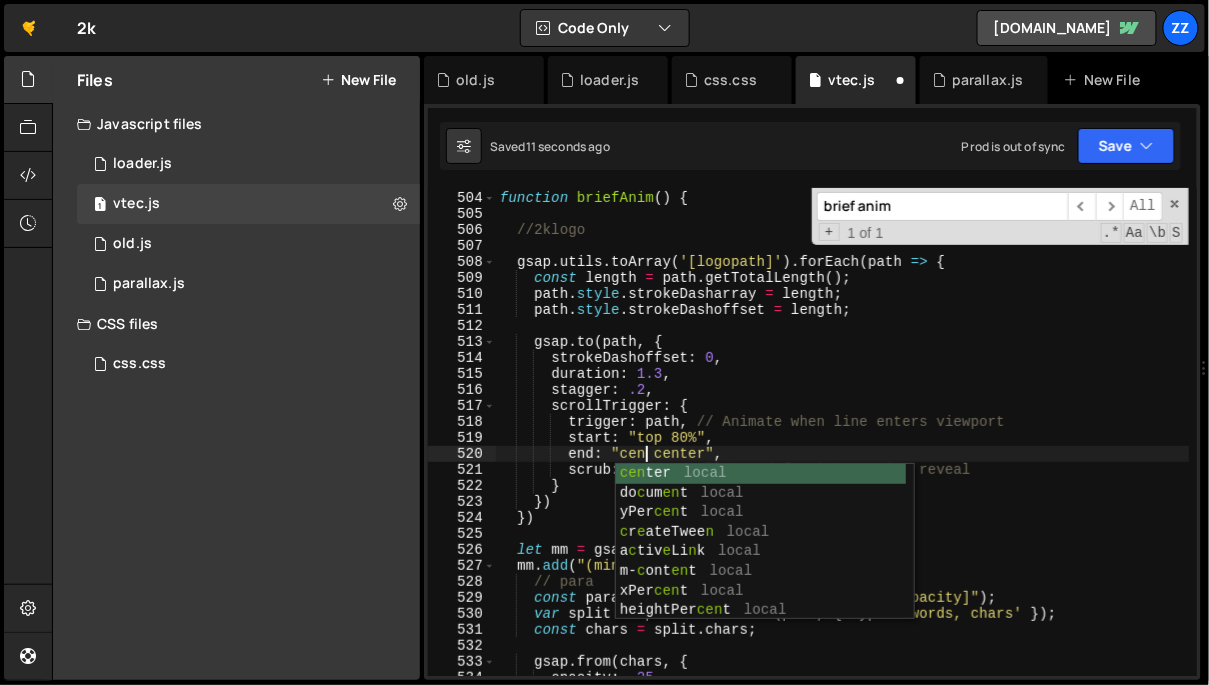 scroll, scrollTop: 0, scrollLeft: 11, axis: horizontal 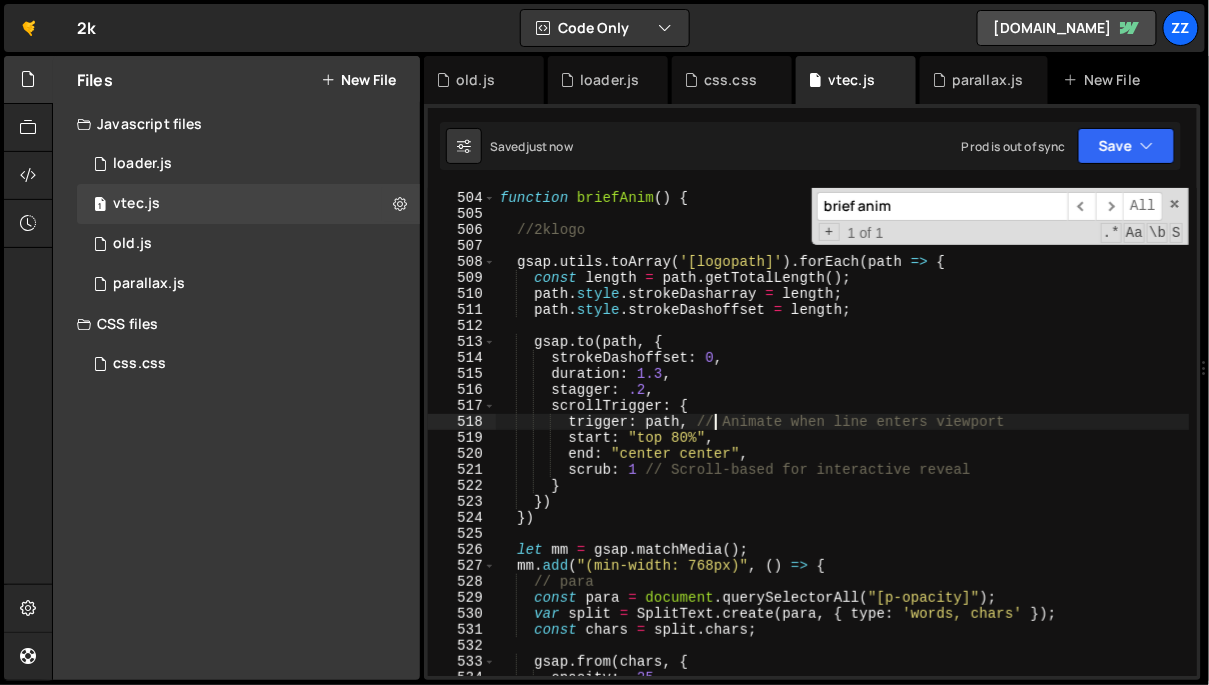 click on "function   briefAnim ( )   {    //2klogo    gsap . utils . toArray ( '[logopath]' ) . forEach ( path   =>   {       const   length   =   path . getTotalLength ( ) ;       path . style . strokeDasharray   =   length ;       path . style . strokeDashoffset   =   length ;       gsap . to ( path ,   {          strokeDashoffset :   0 ,          duration :   1.3 ,          stagger :   .2 ,          scrollTrigger :   {             trigger :   path ,   // Animate when line enters viewport             start :   "top 80%" ,             end :   "center center" ,             scrub :   1   // Scroll-based for interactive reveal          }       })    })    let   mm   =   gsap . matchMedia ( ) ;    mm . add ( "(min-width: 768px)" ,   ( )   =>   {       // para       const   para   =   document . querySelectorAll ( "[p-opacity]" ) ;       var   split   =   SplitText . create ( para ,   {   type :   'words, chars'   }) ;       const   chars   =   split . chars ;       gsap . from ( chars ,   {          opacity :   .25 ," at bounding box center [843, 434] 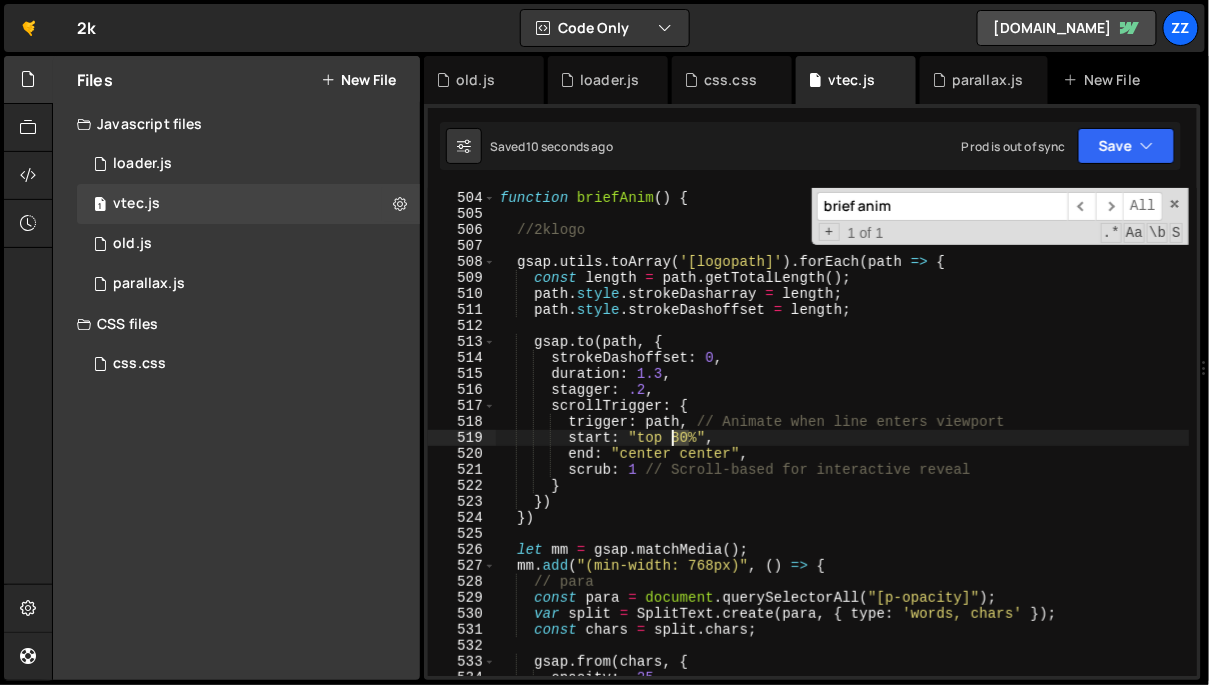 drag, startPoint x: 693, startPoint y: 436, endPoint x: 671, endPoint y: 437, distance: 22.022715 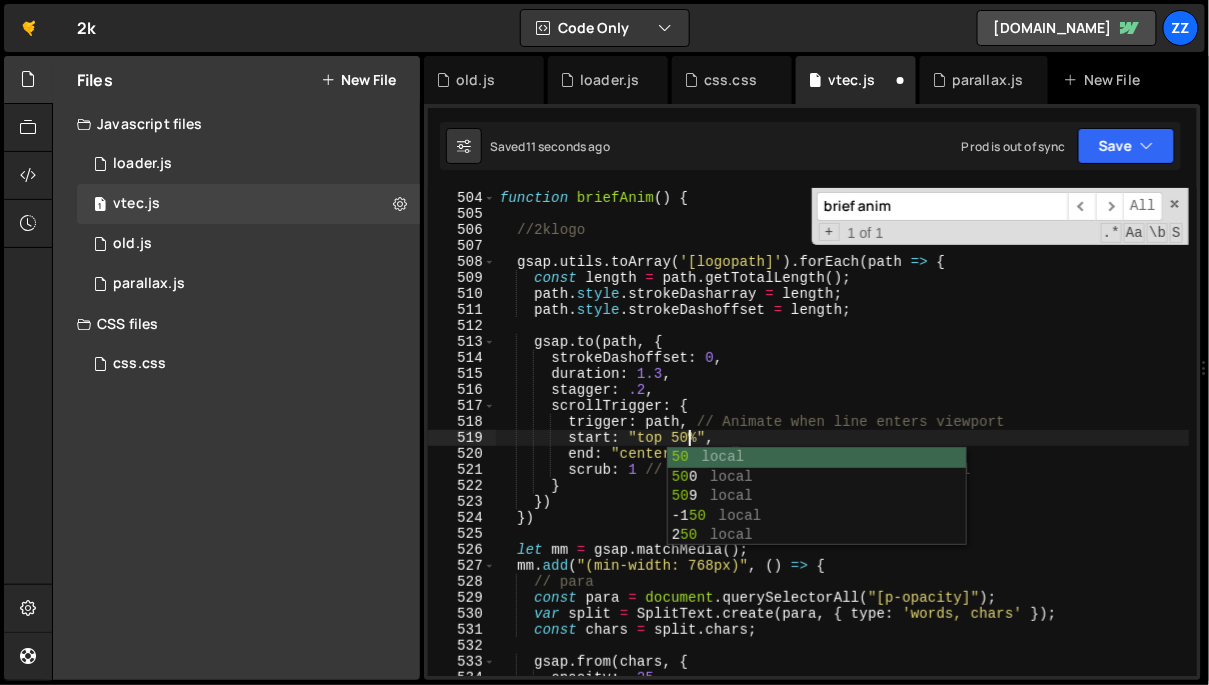 scroll, scrollTop: 0, scrollLeft: 12, axis: horizontal 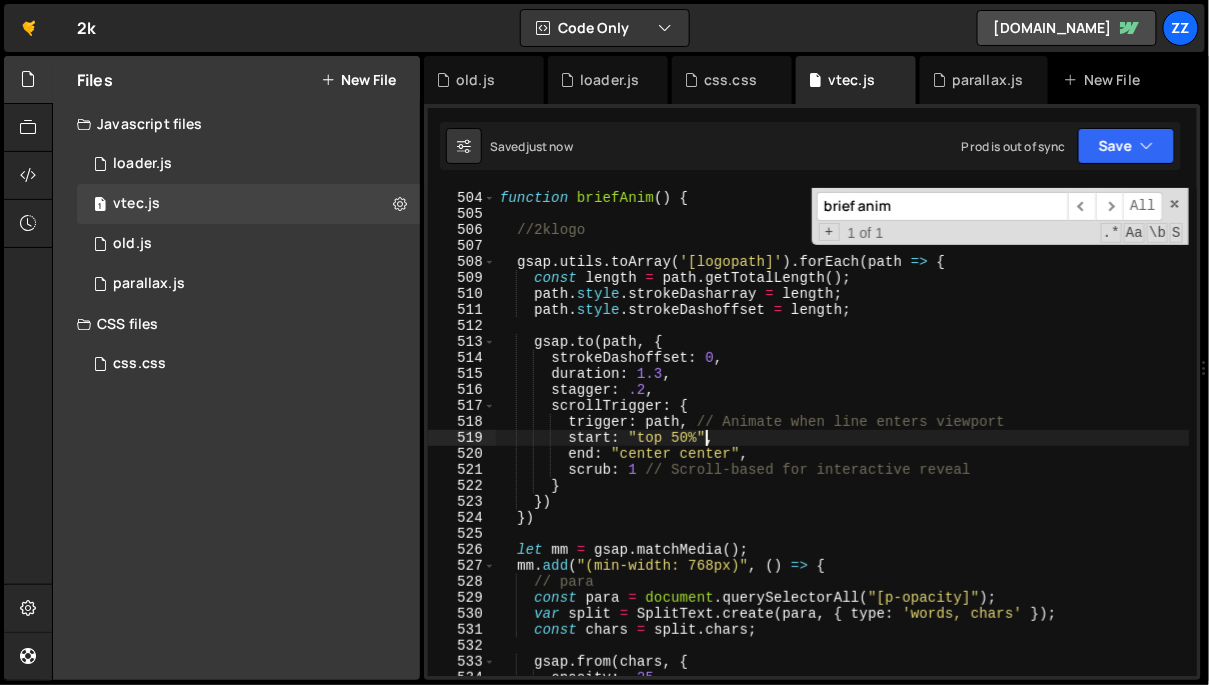 click on "function   briefAnim ( )   {    //2klogo    gsap . utils . toArray ( '[logopath]' ) . forEach ( path   =>   {       const   length   =   path . getTotalLength ( ) ;       path . style . strokeDasharray   =   length ;       path . style . strokeDashoffset   =   length ;       gsap . to ( path ,   {          strokeDashoffset :   0 ,          duration :   1.3 ,          stagger :   .2 ,          scrollTrigger :   {             trigger :   path ,   // Animate when line enters viewport             start :   "top 50%" ,             end :   "center center" ,             scrub :   1   // Scroll-based for interactive reveal          }       })    })    let   mm   =   gsap . matchMedia ( ) ;    mm . add ( "(min-width: 768px)" ,   ( )   =>   {       // para       const   para   =   document . querySelectorAll ( "[p-opacity]" ) ;       var   split   =   SplitText . create ( para ,   {   type :   'words, chars'   }) ;       const   chars   =   split . chars ;       gsap . from ( chars ,   {          opacity :   .25 ," at bounding box center (843, 434) 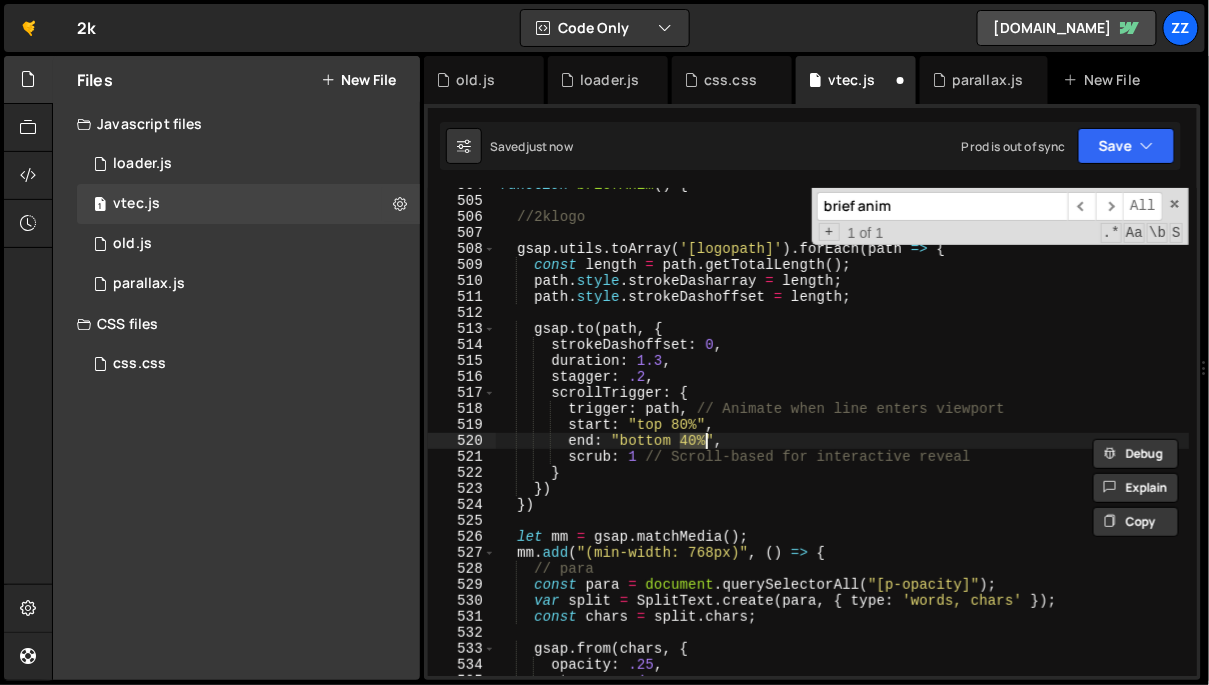 scroll, scrollTop: 18179, scrollLeft: 0, axis: vertical 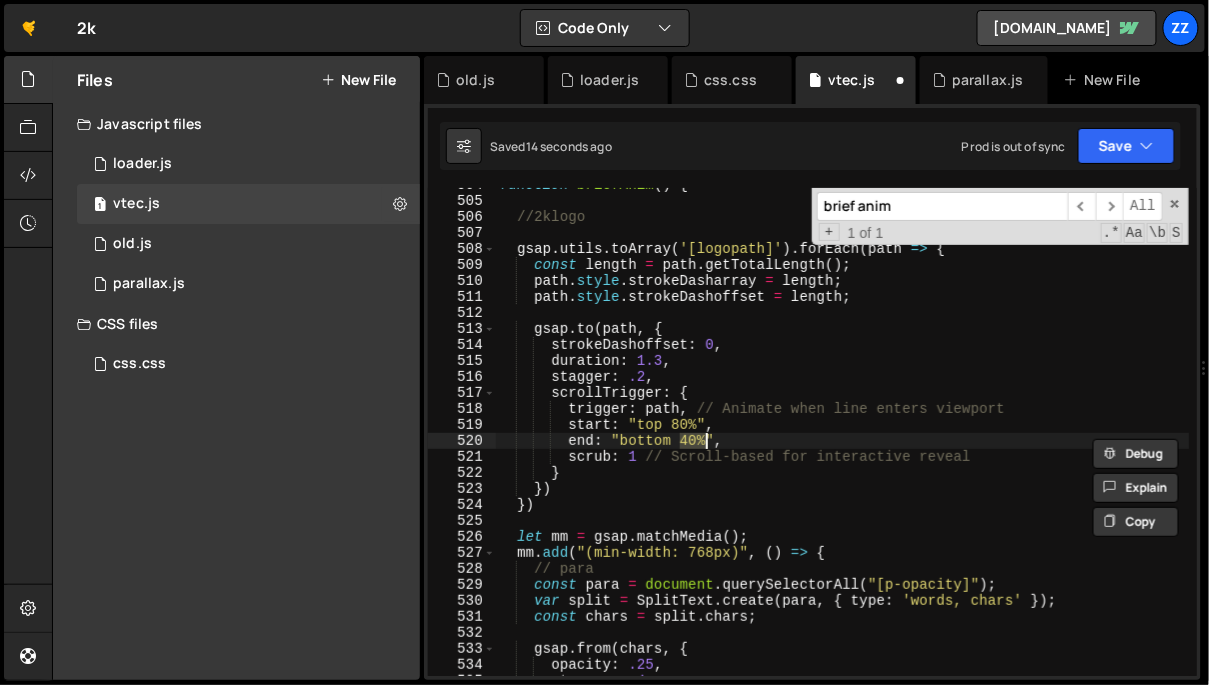click on "function   briefAnim ( )   {    //2klogo    gsap . utils . toArray ( '[logopath]' ) . forEach ( path   =>   {       const   length   =   path . getTotalLength ( ) ;       path . style . strokeDasharray   =   length ;       path . style . strokeDashoffset   =   length ;       gsap . to ( path ,   {          strokeDashoffset :   0 ,          duration :   1.3 ,          stagger :   .2 ,          scrollTrigger :   {             trigger :   path ,   // Animate when line enters viewport             start :   "top 80%" ,             end :   "bottom 40%" ,             scrub :   1   // Scroll-based for interactive reveal          }       })    })    let   mm   =   gsap . matchMedia ( ) ;    mm . add ( "(min-width: 768px)" ,   ( )   =>   {       // para       const   para   =   document . querySelectorAll ( "[p-opacity]" ) ;       var   split   =   SplitText . create ( para ,   {   type :   'words, chars'   }) ;       const   chars   =   split . chars ;       gsap . from ( chars ,   {          opacity :   .25 ,       :" at bounding box center (843, 437) 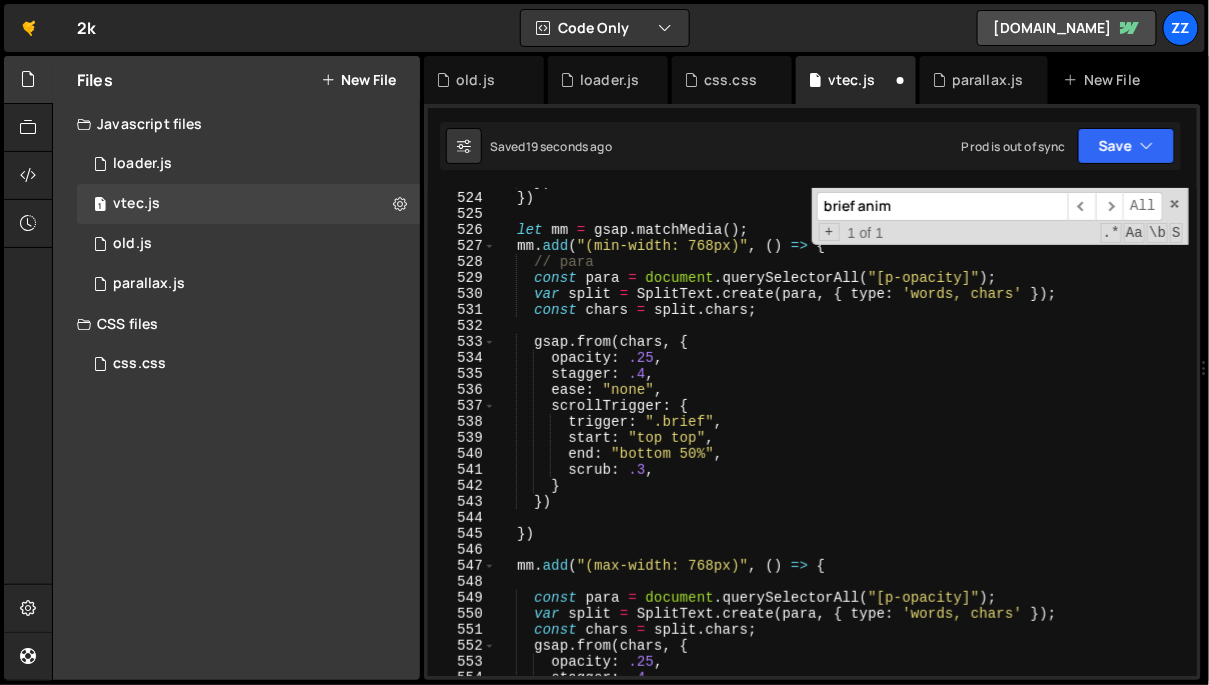 scroll, scrollTop: 8446, scrollLeft: 0, axis: vertical 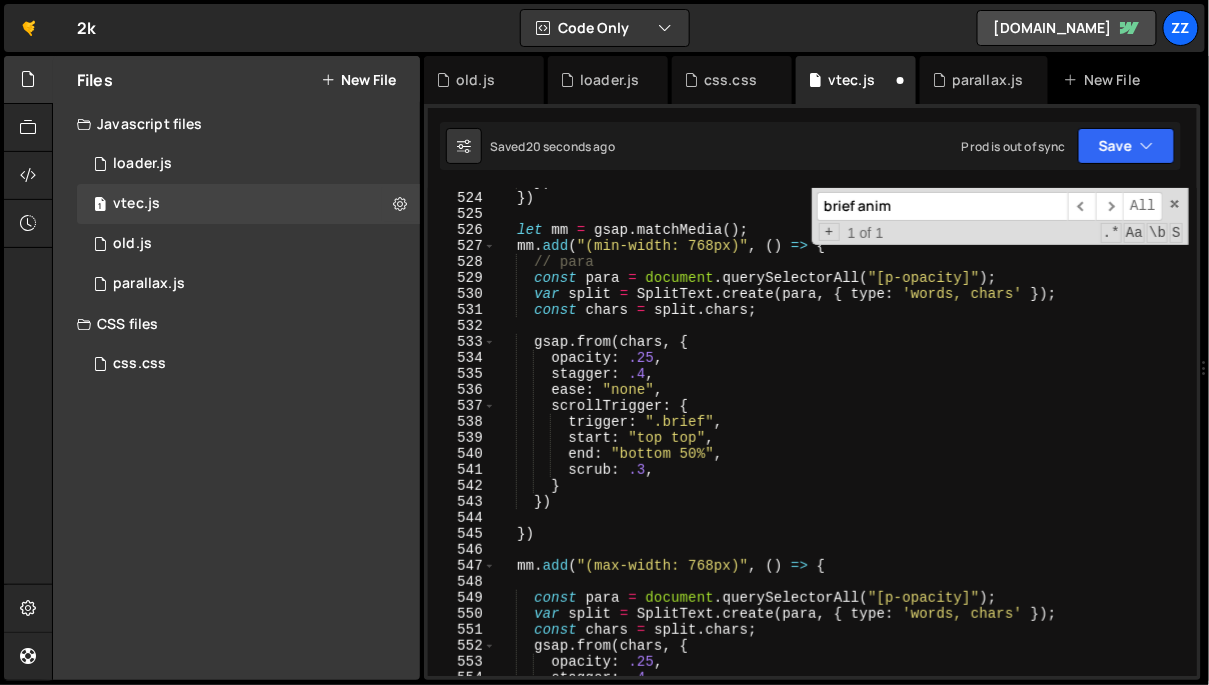 click on "})    })    let   mm   =   gsap . matchMedia ( ) ;    mm . add ( "(min-width: 768px)" ,   ( )   =>   {       // para       const   para   =   document . querySelectorAll ( "[p-opacity]" ) ;       var   split   =   SplitText . create ( para ,   {   type :   'words, chars'   }) ;       const   chars   =   split . chars ;       gsap . from ( chars ,   {          opacity :   .25 ,          stagger :   .4 ,          ease :   "none" ,          scrollTrigger :   {             trigger :   ".brief" ,             start :   "top top" ,             end :   "bottom 50%" ,             scrub :   .3 ,          }       })    })    mm . add ( "(max-width: 768px)" ,   ( )   =>   {       const   para   =   document . querySelectorAll ( "[p-opacity]" ) ;       var   split   =   SplitText . create ( para ,   {   type :   'words, chars'   }) ;       const   chars   =   split . chars ;       gsap . from ( chars ,   {          opacity :   .25 ,          stagger :   .4 ," at bounding box center (843, 434) 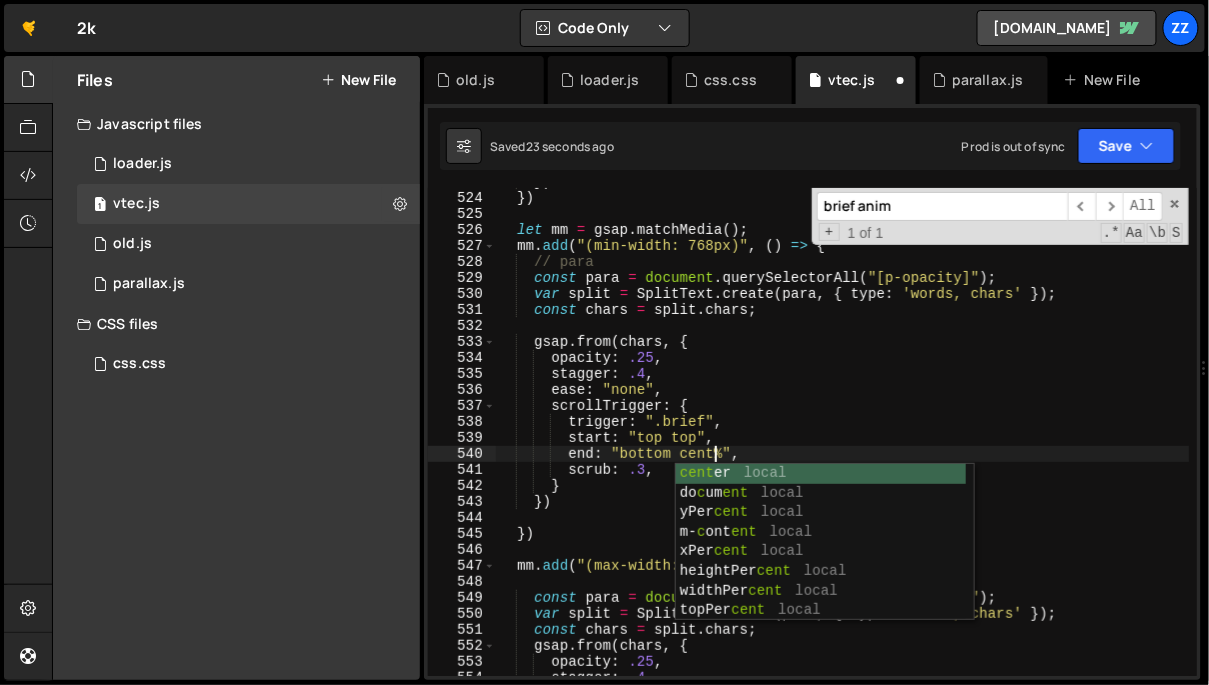 scroll, scrollTop: 0, scrollLeft: 16, axis: horizontal 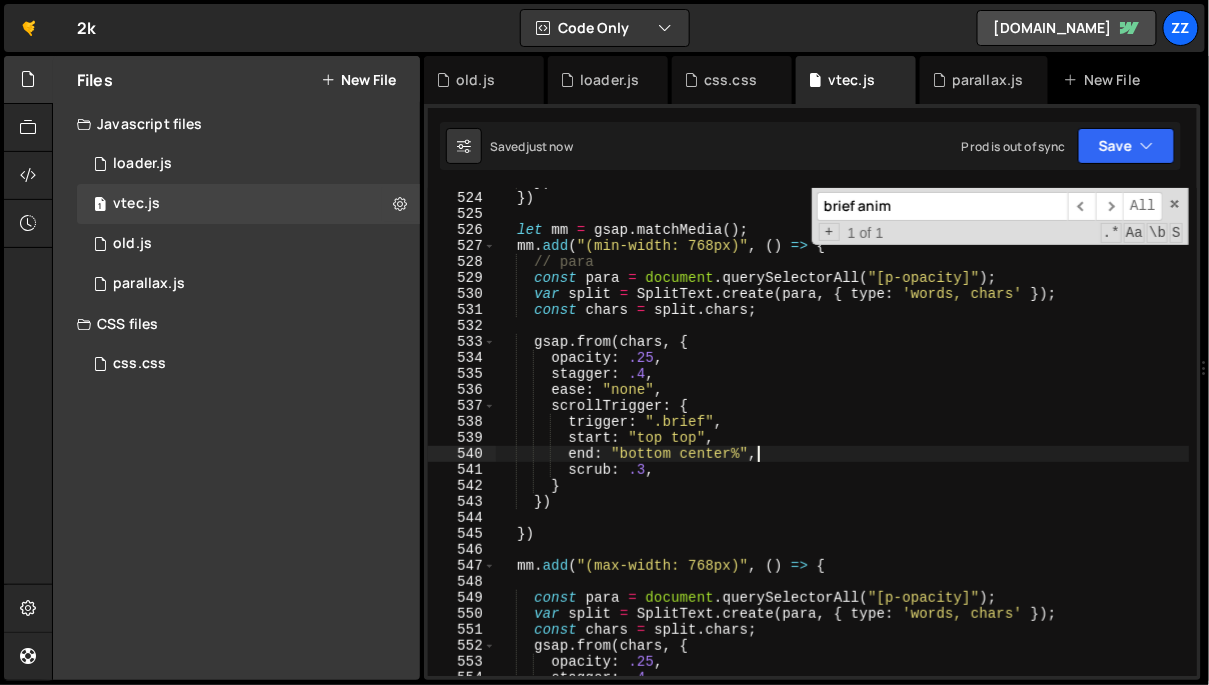click on "})    })    let   mm   =   gsap . matchMedia ( ) ;    mm . add ( "(min-width: 768px)" ,   ( )   =>   {       // para       const   para   =   document . querySelectorAll ( "[p-opacity]" ) ;       var   split   =   SplitText . create ( para ,   {   type :   'words, chars'   }) ;       const   chars   =   split . chars ;       gsap . from ( chars ,   {          opacity :   .25 ,          stagger :   .4 ,          ease :   "none" ,          scrollTrigger :   {             trigger :   ".brief" ,             start :   "top top" ,             end :   "bottom center%" ,             scrub :   .3 ,          }       })    })    mm . add ( "(max-width: 768px)" ,   ( )   =>   {       const   para   =   document . querySelectorAll ( "[p-opacity]" ) ;       var   split   =   SplitText . create ( para ,   {   type :   'words, chars'   }) ;       const   chars   =   split . chars ;       gsap . from ( chars ,   {          opacity :   .25 ,          stagger :   .4 ," at bounding box center (843, 434) 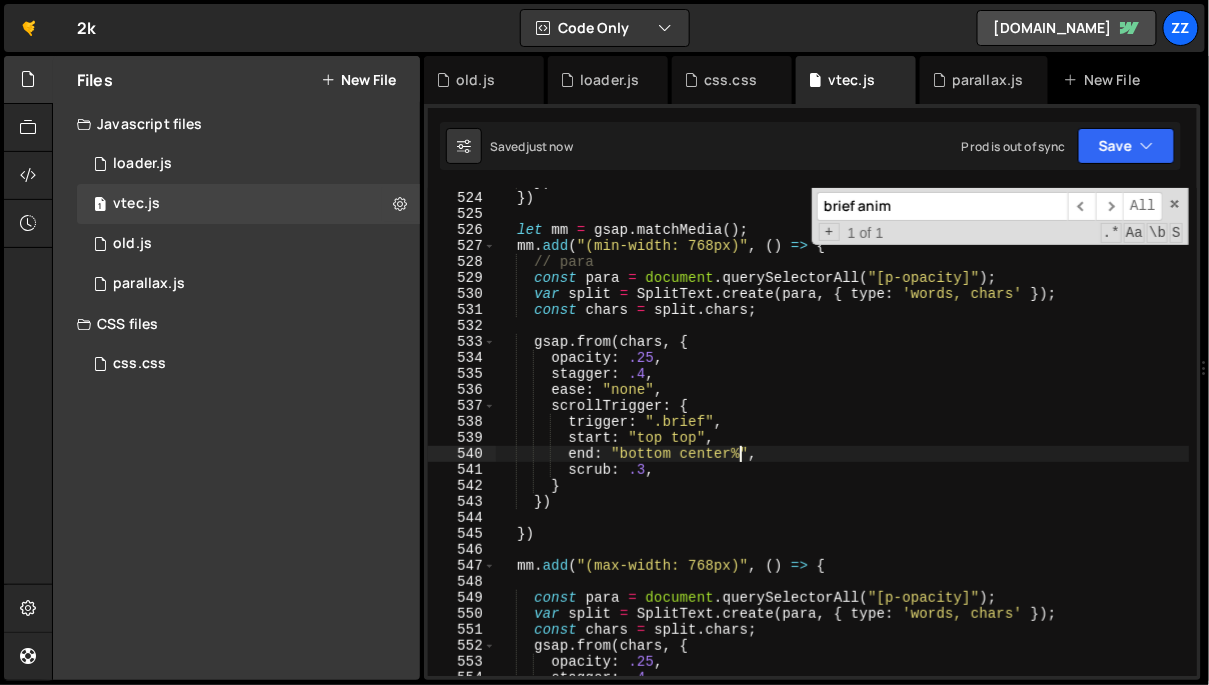 click on "})    })    let   mm   =   gsap . matchMedia ( ) ;    mm . add ( "(min-width: 768px)" ,   ( )   =>   {       // para       const   para   =   document . querySelectorAll ( "[p-opacity]" ) ;       var   split   =   SplitText . create ( para ,   {   type :   'words, chars'   }) ;       const   chars   =   split . chars ;       gsap . from ( chars ,   {          opacity :   .25 ,          stagger :   .4 ,          ease :   "none" ,          scrollTrigger :   {             trigger :   ".brief" ,             start :   "top top" ,             end :   "bottom center%" ,             scrub :   .3 ,          }       })    })    mm . add ( "(max-width: 768px)" ,   ( )   =>   {       const   para   =   document . querySelectorAll ( "[p-opacity]" ) ;       var   split   =   SplitText . create ( para ,   {   type :   'words, chars'   }) ;       const   chars   =   split . chars ;       gsap . from ( chars ,   {          opacity :   .25 ,          stagger :   .4 ," at bounding box center (843, 434) 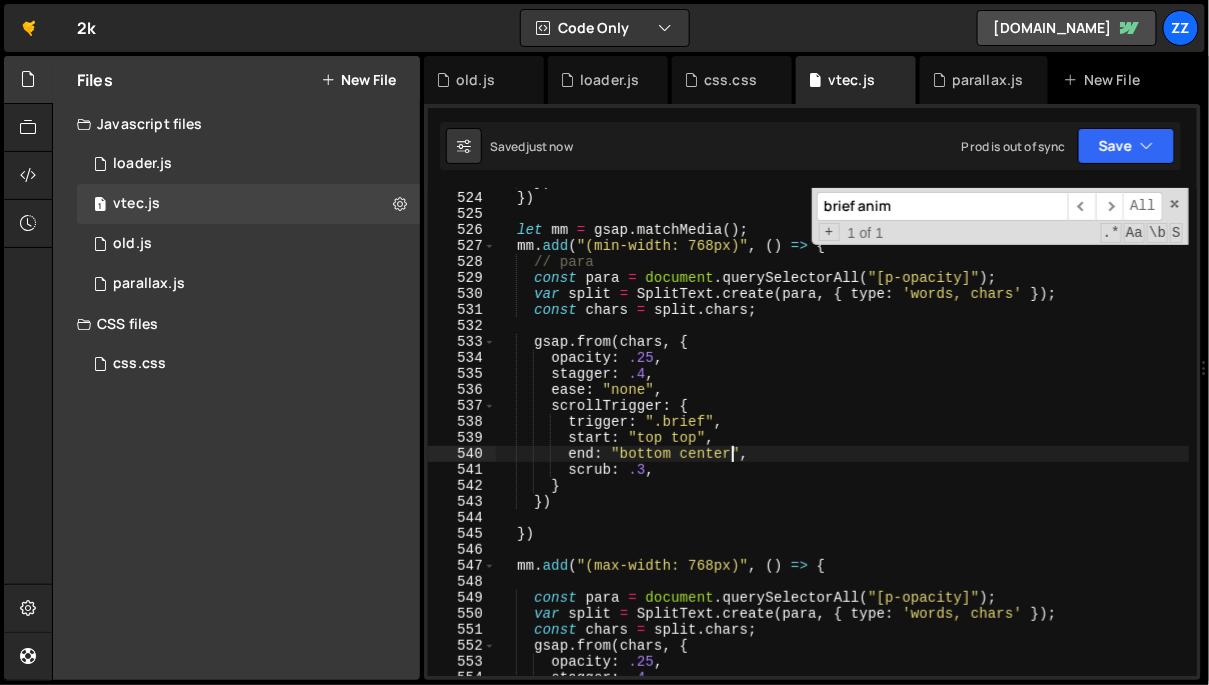 click on "})    })    let   mm   =   gsap . matchMedia ( ) ;    mm . add ( "(min-width: 768px)" ,   ( )   =>   {       // para       const   para   =   document . querySelectorAll ( "[p-opacity]" ) ;       var   split   =   SplitText . create ( para ,   {   type :   'words, chars'   }) ;       const   chars   =   split . chars ;       gsap . from ( chars ,   {          opacity :   .25 ,          stagger :   .4 ,          ease :   "none" ,          scrollTrigger :   {             trigger :   ".brief" ,             start :   "top top" ,             end :   "bottom center" ,             scrub :   .3 ,          }       })    })    mm . add ( "(max-width: 768px)" ,   ( )   =>   {       const   para   =   document . querySelectorAll ( "[p-opacity]" ) ;       var   split   =   SplitText . create ( para ,   {   type :   'words, chars'   }) ;       const   chars   =   split . chars ;       gsap . from ( chars ,   {          opacity :   .25 ,          stagger :   .4 ," at bounding box center (843, 434) 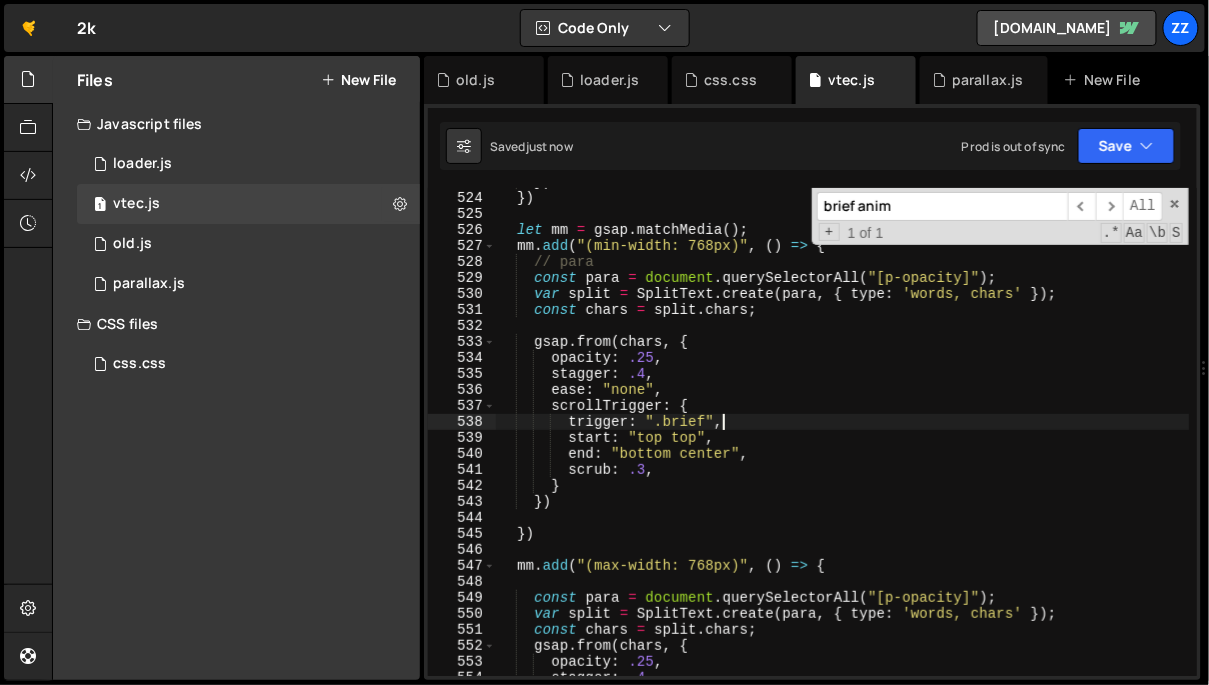 scroll, scrollTop: 0, scrollLeft: 14, axis: horizontal 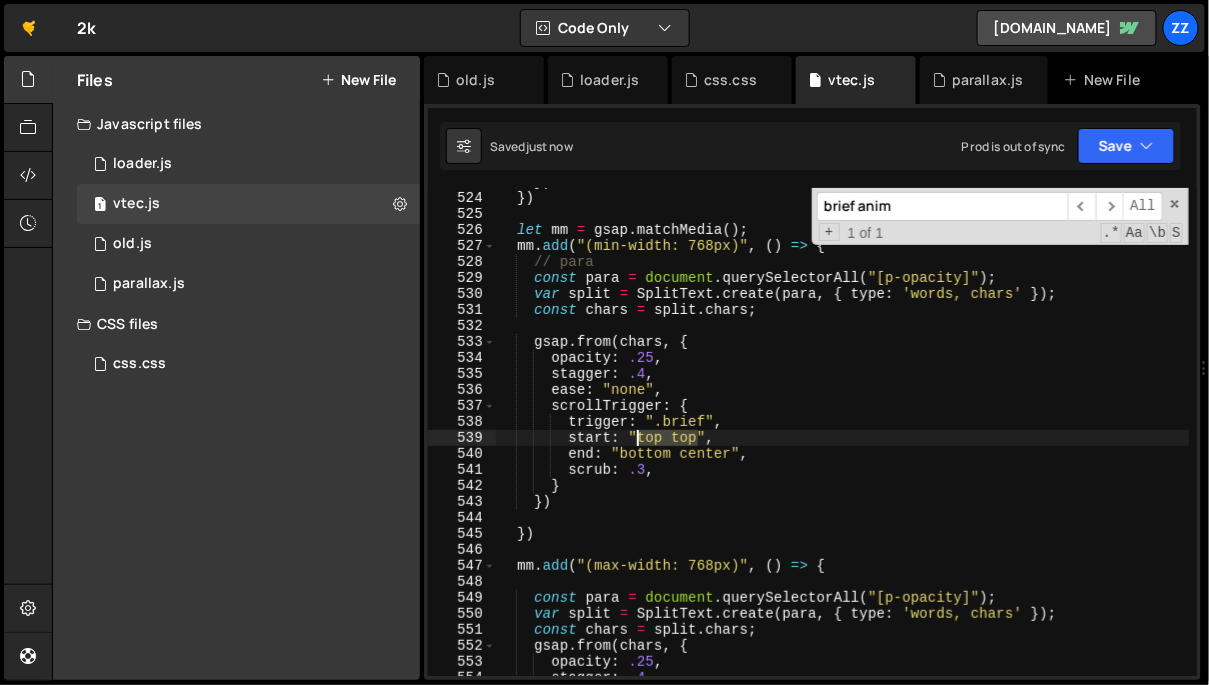 drag, startPoint x: 697, startPoint y: 436, endPoint x: 638, endPoint y: 440, distance: 59.135437 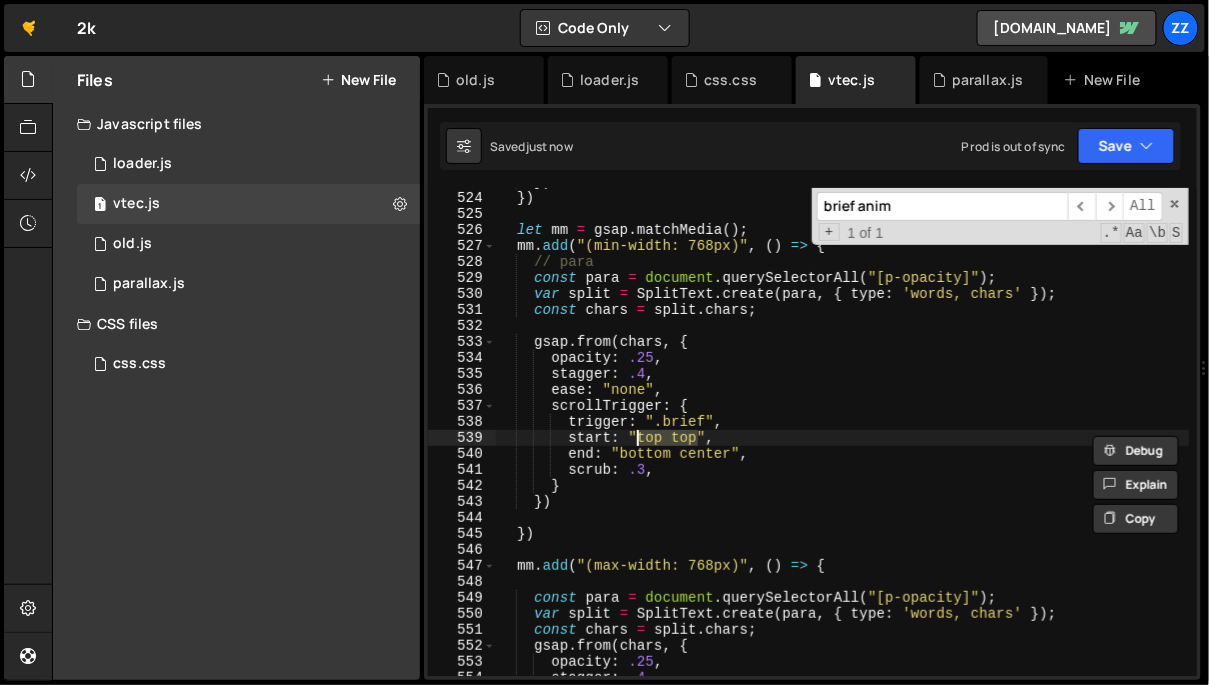 click on "})    })    let   mm   =   gsap . matchMedia ( ) ;    mm . add ( "(min-width: 768px)" ,   ( )   =>   {       // para       const   para   =   document . querySelectorAll ( "[p-opacity]" ) ;       var   split   =   SplitText . create ( para ,   {   type :   'words, chars'   }) ;       const   chars   =   split . chars ;       gsap . from ( chars ,   {          opacity :   .25 ,          stagger :   .4 ,          ease :   "none" ,          scrollTrigger :   {             trigger :   ".brief" ,             start :   "top top" ,             end :   "bottom center" ,             scrub :   .3 ,          }       })    })    mm . add ( "(max-width: 768px)" ,   ( )   =>   {       const   para   =   document . querySelectorAll ( "[p-opacity]" ) ;       var   split   =   SplitText . create ( para ,   {   type :   'words, chars'   }) ;       const   chars   =   split . chars ;       gsap . from ( chars ,   {          opacity :   .25 ,          stagger :   .4 ," at bounding box center [843, 434] 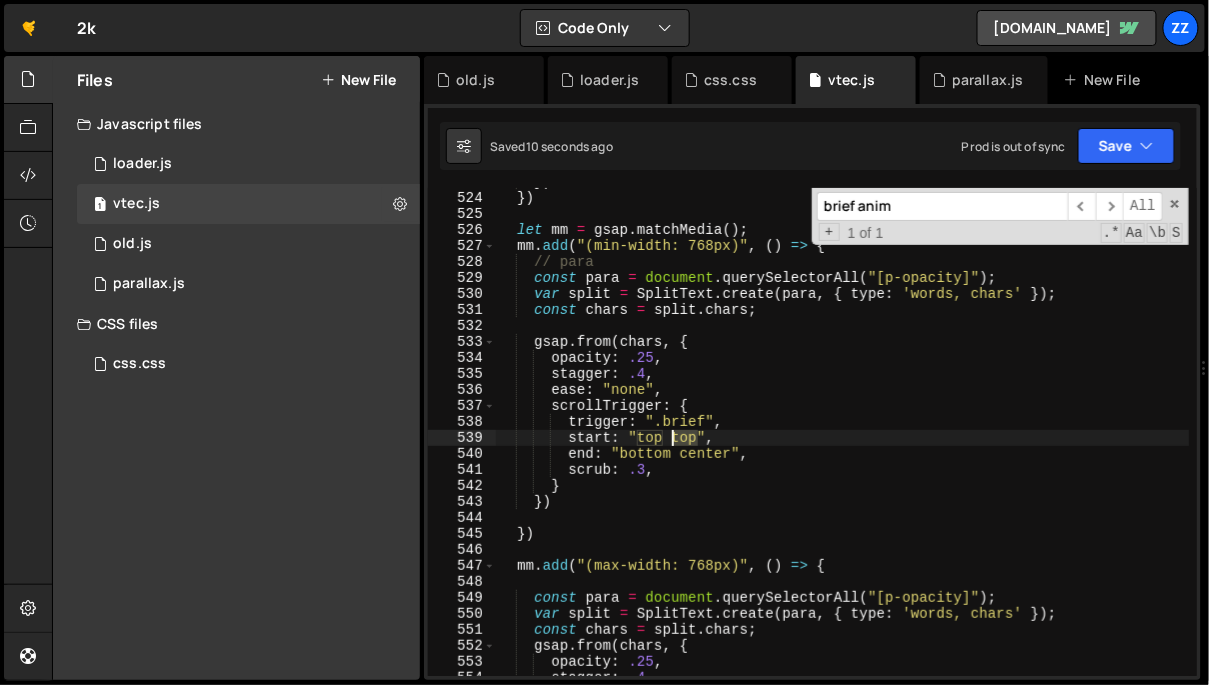 drag, startPoint x: 695, startPoint y: 440, endPoint x: 668, endPoint y: 442, distance: 27.073973 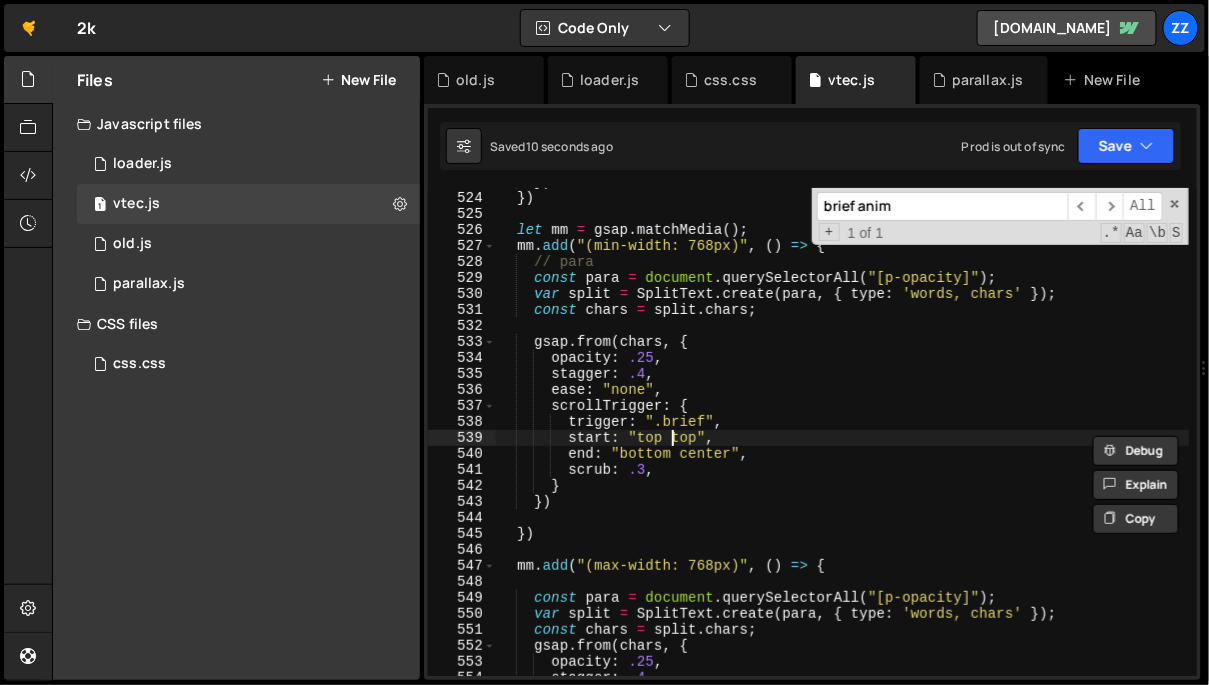 click on "})    })    let   mm   =   gsap . matchMedia ( ) ;    mm . add ( "(min-width: 768px)" ,   ( )   =>   {       // para       const   para   =   document . querySelectorAll ( "[p-opacity]" ) ;       var   split   =   SplitText . create ( para ,   {   type :   'words, chars'   }) ;       const   chars   =   split . chars ;       gsap . from ( chars ,   {          opacity :   .25 ,          stagger :   .4 ,          ease :   "none" ,          scrollTrigger :   {             trigger :   ".brief" ,             start :   "top top" ,             end :   "bottom center" ,             scrub :   .3 ,          }       })    })    mm . add ( "(max-width: 768px)" ,   ( )   =>   {       const   para   =   document . querySelectorAll ( "[p-opacity]" ) ;       var   split   =   SplitText . create ( para ,   {   type :   'words, chars'   }) ;       const   chars   =   split . chars ;       gsap . from ( chars ,   {          opacity :   .25 ,          stagger :   .4 ," at bounding box center (843, 434) 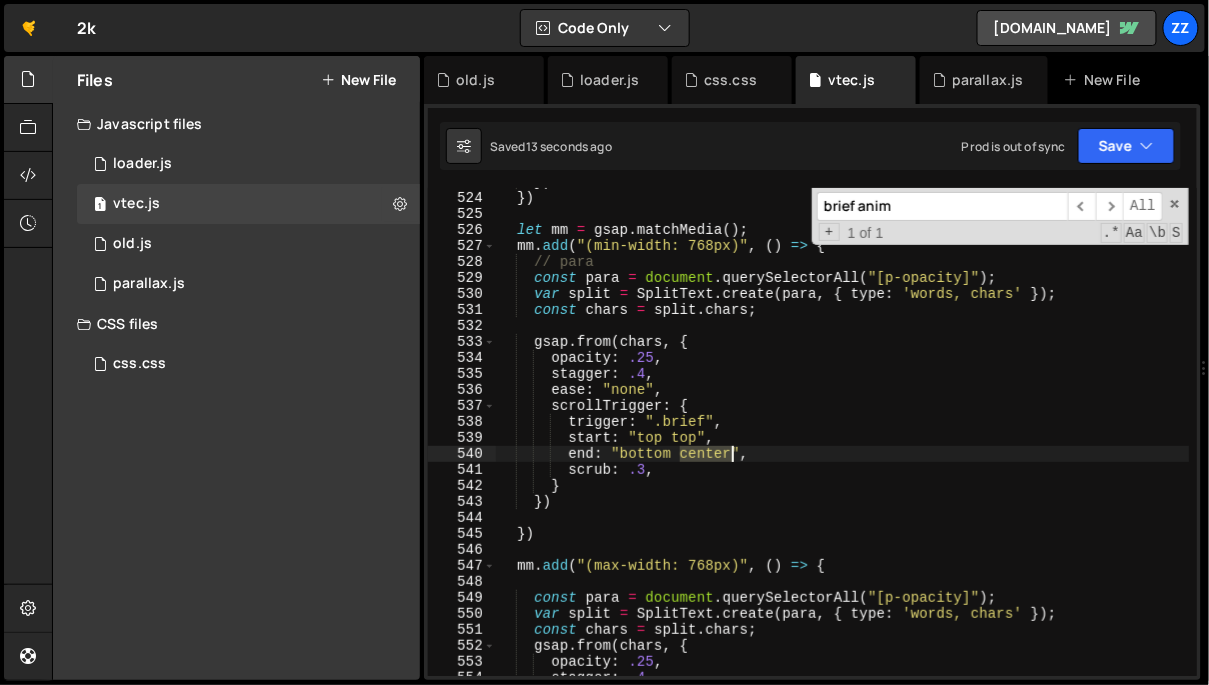 drag, startPoint x: 680, startPoint y: 459, endPoint x: 729, endPoint y: 459, distance: 49 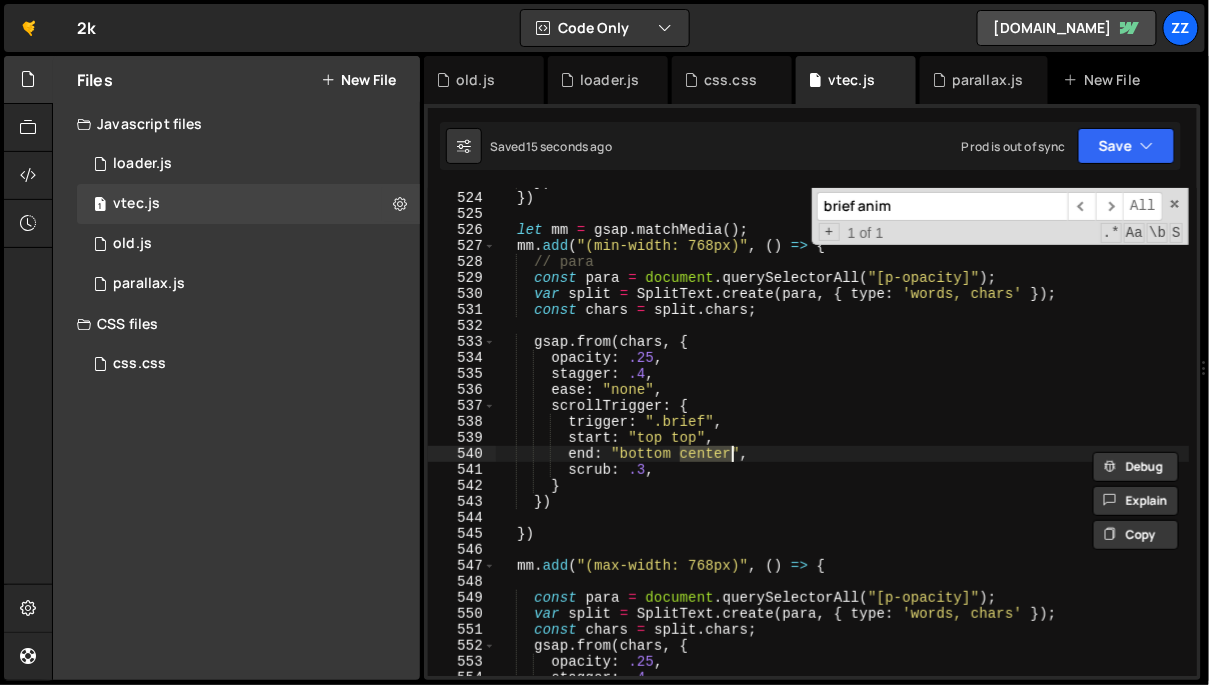 click on "})    })    let   mm   =   gsap . matchMedia ( ) ;    mm . add ( "(min-width: 768px)" ,   ( )   =>   {       // para       const   para   =   document . querySelectorAll ( "[p-opacity]" ) ;       var   split   =   SplitText . create ( para ,   {   type :   'words, chars'   }) ;       const   chars   =   split . chars ;       gsap . from ( chars ,   {          opacity :   .25 ,          stagger :   .4 ,          ease :   "none" ,          scrollTrigger :   {             trigger :   ".brief" ,             start :   "top top" ,             end :   "bottom center" ,             scrub :   .3 ,          }       })    })    mm . add ( "(max-width: 768px)" ,   ( )   =>   {       const   para   =   document . querySelectorAll ( "[p-opacity]" ) ;       var   split   =   SplitText . create ( para ,   {   type :   'words, chars'   }) ;       const   chars   =   split . chars ;       gsap . from ( chars ,   {          opacity :   .25 ,          stagger :   .4 ," at bounding box center (843, 434) 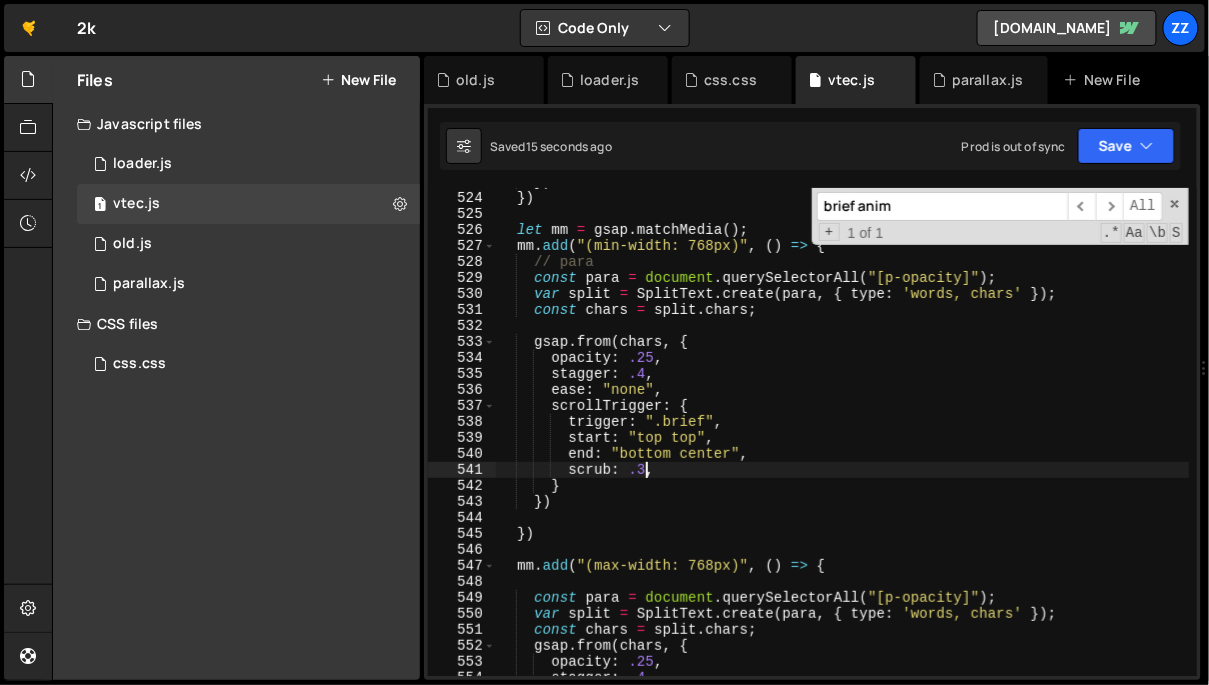 scroll, scrollTop: 0, scrollLeft: 10, axis: horizontal 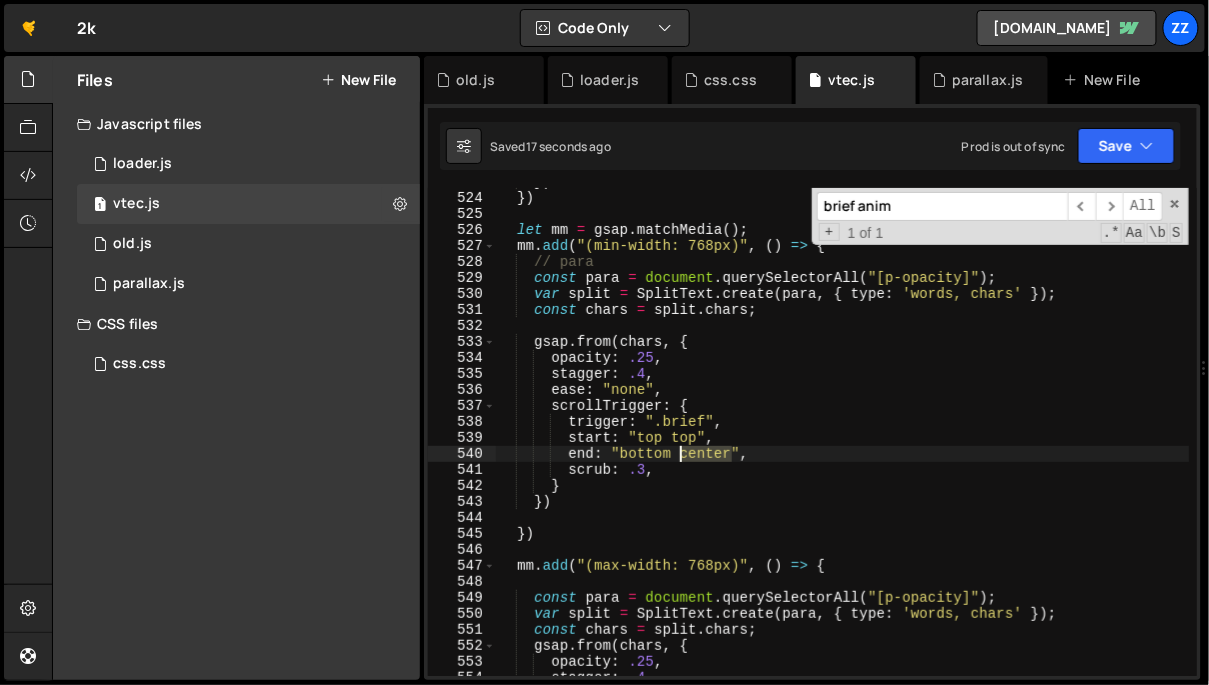 drag, startPoint x: 730, startPoint y: 459, endPoint x: 683, endPoint y: 457, distance: 47.042534 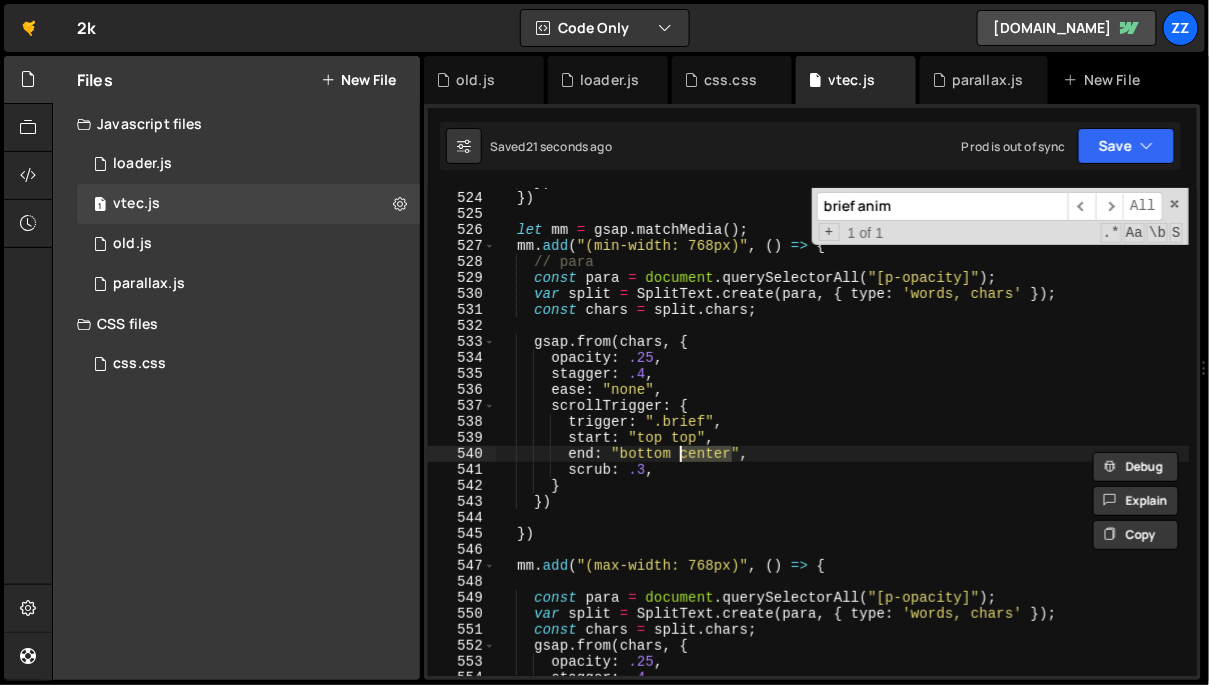 click on "})    })    let   mm   =   gsap . matchMedia ( ) ;    mm . add ( "(min-width: 768px)" ,   ( )   =>   {       // para       const   para   =   document . querySelectorAll ( "[p-opacity]" ) ;       var   split   =   SplitText . create ( para ,   {   type :   'words, chars'   }) ;       const   chars   =   split . chars ;       gsap . from ( chars ,   {          opacity :   .25 ,          stagger :   .4 ,          ease :   "none" ,          scrollTrigger :   {             trigger :   ".brief" ,             start :   "top top" ,             end :   "bottom center" ,             scrub :   .3 ,          }       })    })    mm . add ( "(max-width: 768px)" ,   ( )   =>   {       const   para   =   document . querySelectorAll ( "[p-opacity]" ) ;       var   split   =   SplitText . create ( para ,   {   type :   'words, chars'   }) ;       const   chars   =   split . chars ;       gsap . from ( chars ,   {          opacity :   .25 ,          stagger :   .4 ," at bounding box center [843, 434] 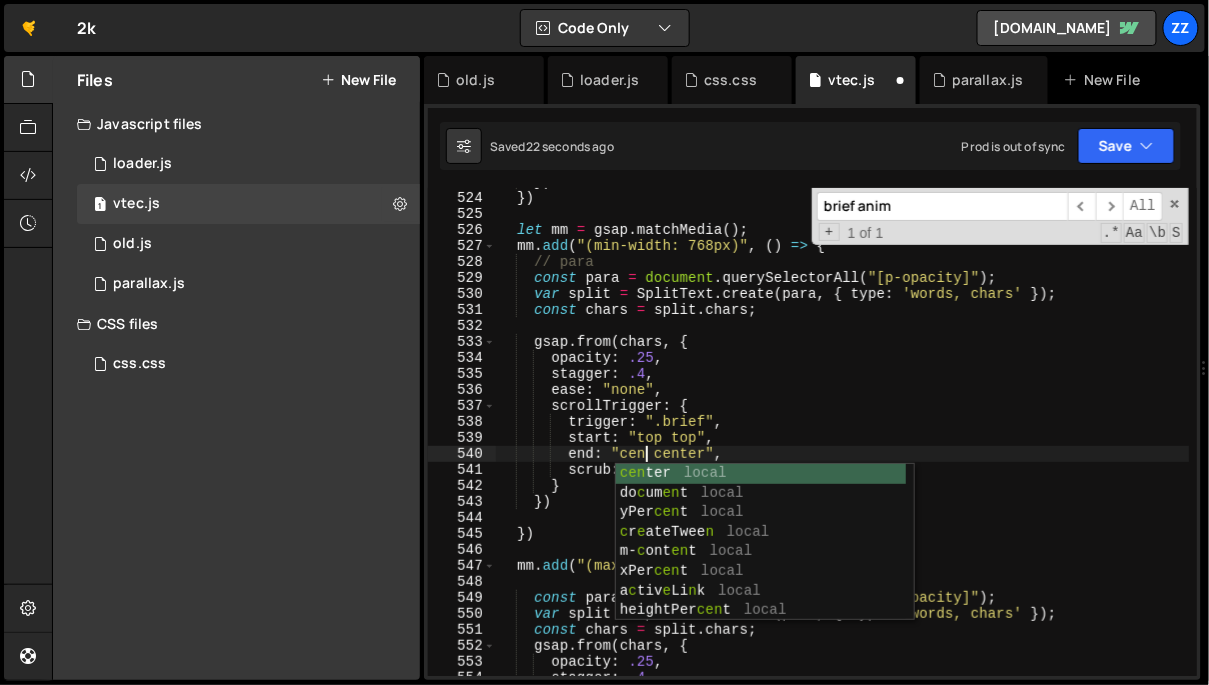 scroll, scrollTop: 0, scrollLeft: 11, axis: horizontal 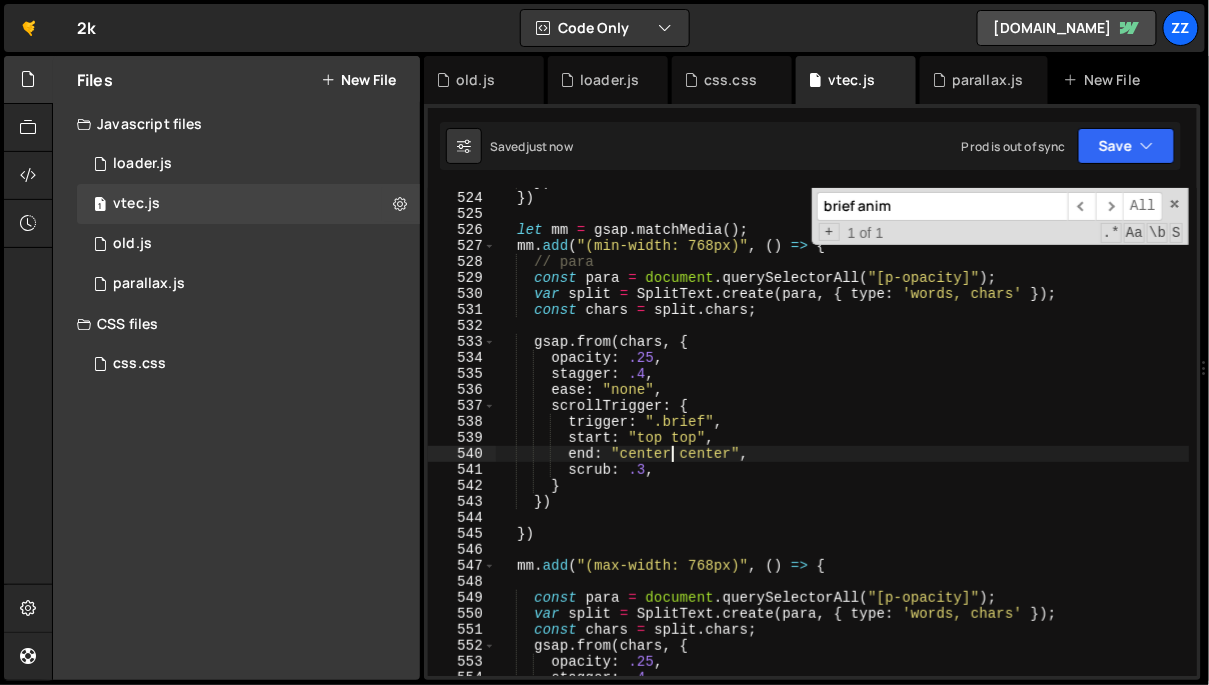 click on "})    })    let   mm   =   gsap . matchMedia ( ) ;    mm . add ( "(min-width: 768px)" ,   ( )   =>   {       // para       const   para   =   document . querySelectorAll ( "[p-opacity]" ) ;       var   split   =   SplitText . create ( para ,   {   type :   'words, chars'   }) ;       const   chars   =   split . chars ;       gsap . from ( chars ,   {          opacity :   .25 ,          stagger :   .4 ,          ease :   "none" ,          scrollTrigger :   {             trigger :   ".brief" ,             start :   "top top" ,             end :   "center center" ,             scrub :   .3 ,          }       })    })    mm . add ( "(max-width: 768px)" ,   ( )   =>   {       const   para   =   document . querySelectorAll ( "[p-opacity]" ) ;       var   split   =   SplitText . create ( para ,   {   type :   'words, chars'   }) ;       const   chars   =   split . chars ;       gsap . from ( chars ,   {          opacity :   .25 ,          stagger :   .4 ," at bounding box center [843, 434] 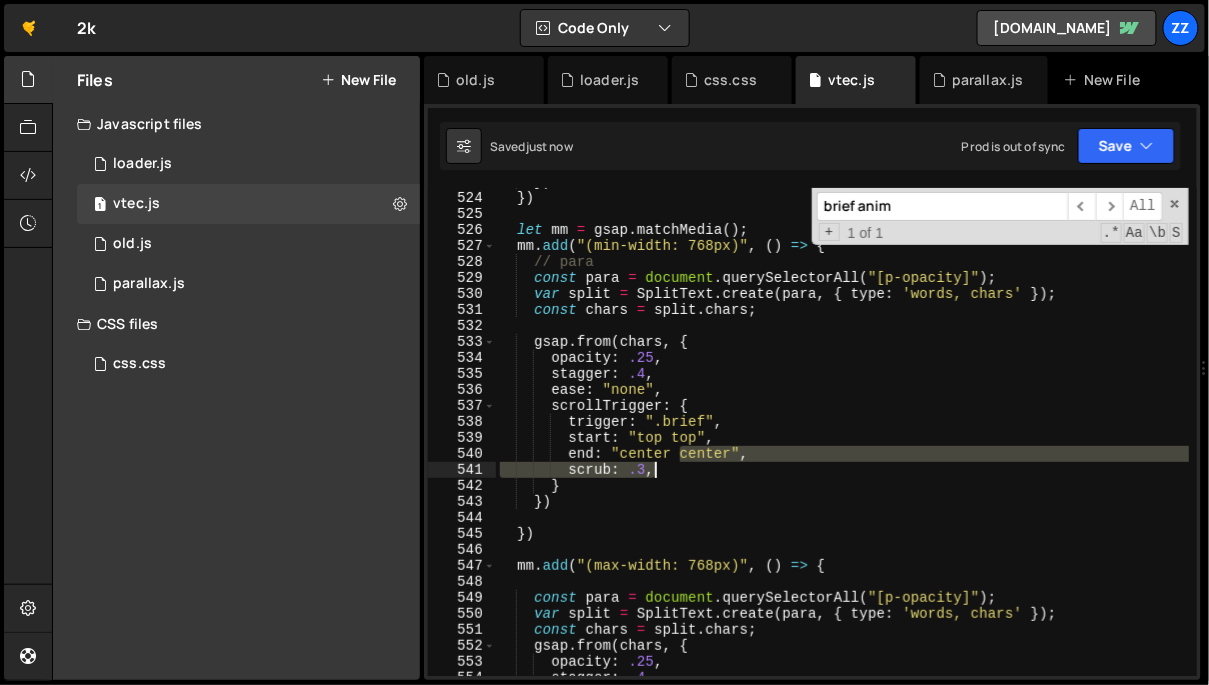 drag, startPoint x: 680, startPoint y: 455, endPoint x: 733, endPoint y: 464, distance: 53.75872 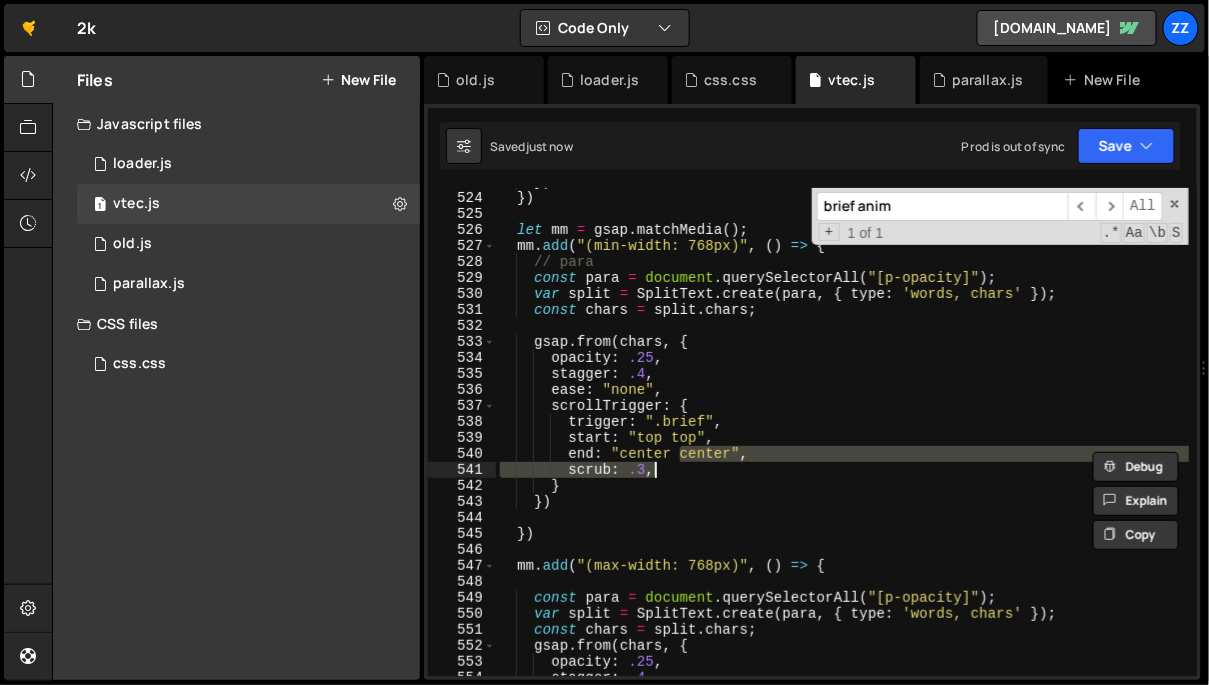 click on "})    })    let   mm   =   gsap . matchMedia ( ) ;    mm . add ( "(min-width: 768px)" ,   ( )   =>   {       // para       const   para   =   document . querySelectorAll ( "[p-opacity]" ) ;       var   split   =   SplitText . create ( para ,   {   type :   'words, chars'   }) ;       const   chars   =   split . chars ;       gsap . from ( chars ,   {          opacity :   .25 ,          stagger :   .4 ,          ease :   "none" ,          scrollTrigger :   {             trigger :   ".brief" ,             start :   "top top" ,             end :   "center center" ,             scrub :   .3 ,          }       })    })    mm . add ( "(max-width: 768px)" ,   ( )   =>   {       const   para   =   document . querySelectorAll ( "[p-opacity]" ) ;       var   split   =   SplitText . create ( para ,   {   type :   'words, chars'   }) ;       const   chars   =   split . chars ;       gsap . from ( chars ,   {          opacity :   .25 ,          stagger :   .4 ," at bounding box center [843, 434] 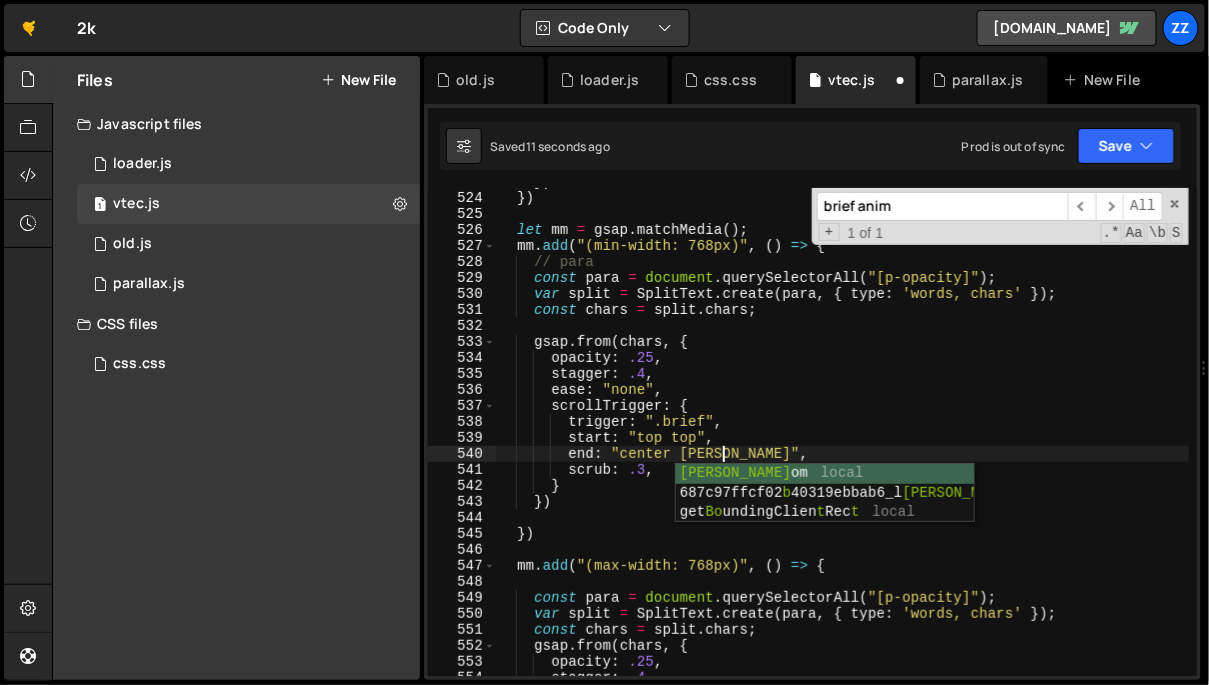 scroll, scrollTop: 0, scrollLeft: 16, axis: horizontal 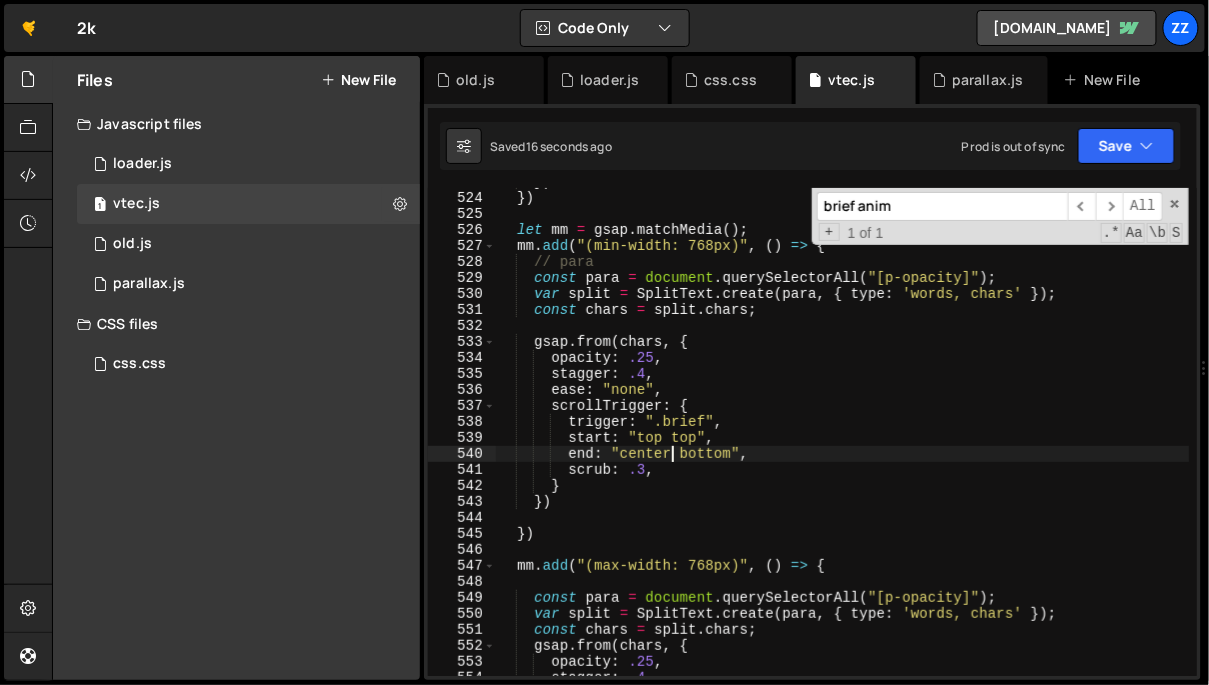 click on "})    })    let   mm   =   gsap . matchMedia ( ) ;    mm . add ( "(min-width: 768px)" ,   ( )   =>   {       // para       const   para   =   document . querySelectorAll ( "[p-opacity]" ) ;       var   split   =   SplitText . create ( para ,   {   type :   'words, chars'   }) ;       const   chars   =   split . chars ;       gsap . from ( chars ,   {          opacity :   .25 ,          stagger :   .4 ,          ease :   "none" ,          scrollTrigger :   {             trigger :   ".brief" ,             start :   "top top" ,             end :   "center bottom" ,             scrub :   .3 ,          }       })    })    mm . add ( "(max-width: 768px)" ,   ( )   =>   {       const   para   =   document . querySelectorAll ( "[p-opacity]" ) ;       var   split   =   SplitText . create ( para ,   {   type :   'words, chars'   }) ;       const   chars   =   split . chars ;       gsap . from ( chars ,   {          opacity :   .25 ,          stagger :   .4 ," at bounding box center [843, 434] 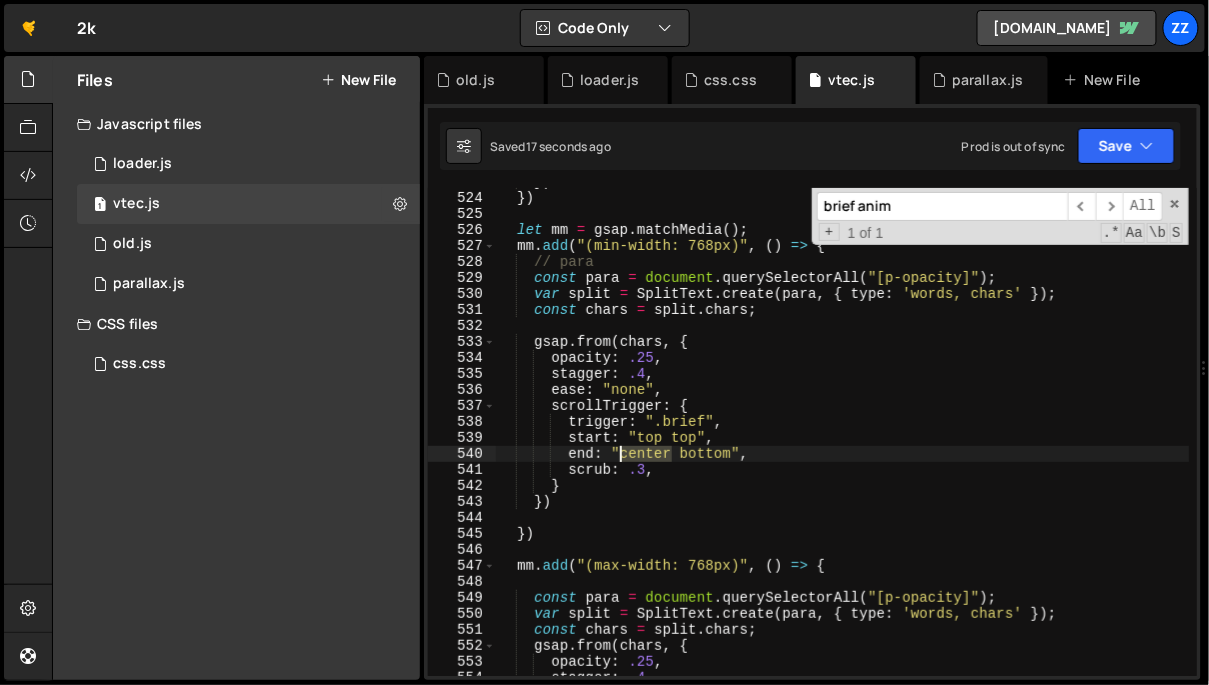 drag, startPoint x: 671, startPoint y: 452, endPoint x: 622, endPoint y: 457, distance: 49.25444 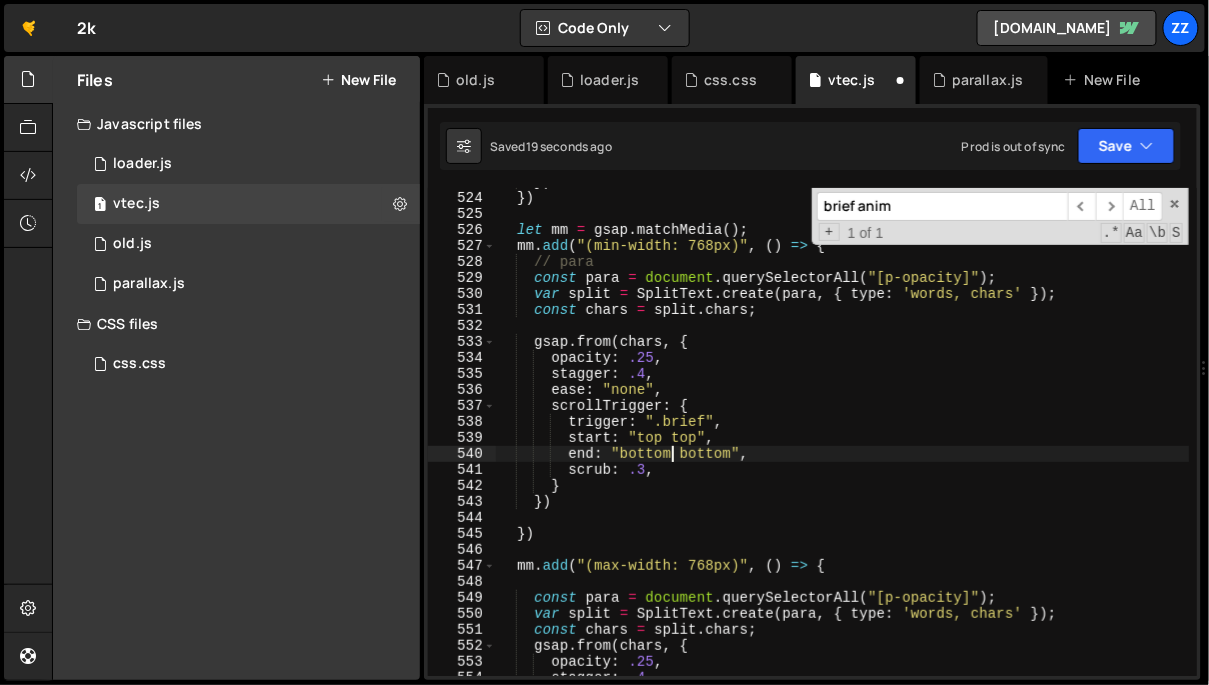 click on "})    })    let   mm   =   gsap . matchMedia ( ) ;    mm . add ( "(min-width: 768px)" ,   ( )   =>   {       // para       const   para   =   document . querySelectorAll ( "[p-opacity]" ) ;       var   split   =   SplitText . create ( para ,   {   type :   'words, chars'   }) ;       const   chars   =   split . chars ;       gsap . from ( chars ,   {          opacity :   .25 ,          stagger :   .4 ,          ease :   "none" ,          scrollTrigger :   {             trigger :   ".brief" ,             start :   "top top" ,             end :   "bottom bottom" ,             scrub :   .3 ,          }       })    })    mm . add ( "(max-width: 768px)" ,   ( )   =>   {       const   para   =   document . querySelectorAll ( "[p-opacity]" ) ;       var   split   =   SplitText . create ( para ,   {   type :   'words, chars'   }) ;       const   chars   =   split . chars ;       gsap . from ( chars ,   {          opacity :   .25 ,          stagger :   .4 ," at bounding box center (843, 434) 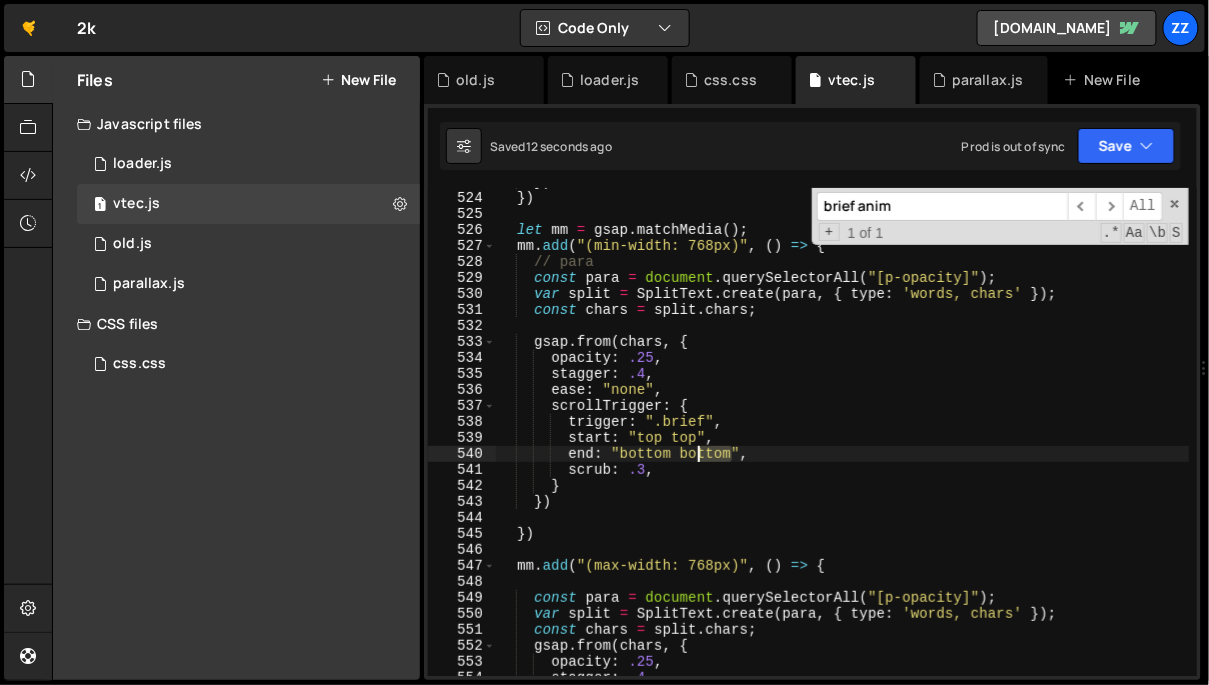 drag, startPoint x: 728, startPoint y: 451, endPoint x: 688, endPoint y: 454, distance: 40.112343 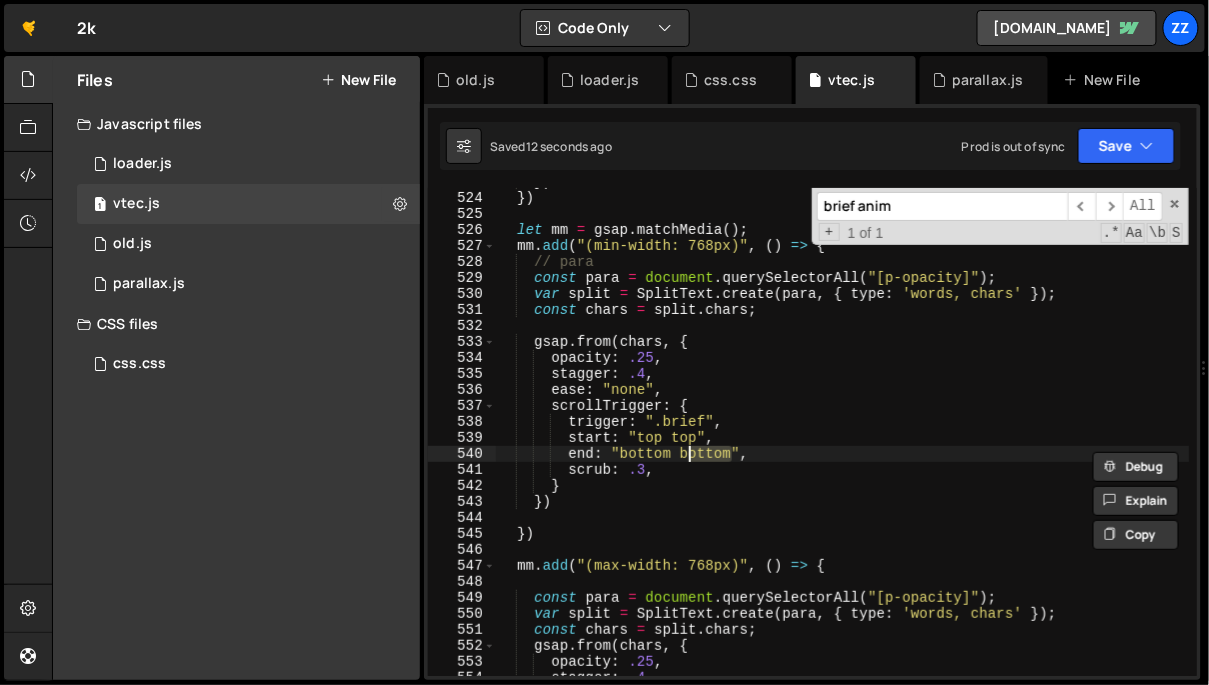 click on "})    })    let   mm   =   gsap . matchMedia ( ) ;    mm . add ( "(min-width: 768px)" ,   ( )   =>   {       // para       const   para   =   document . querySelectorAll ( "[p-opacity]" ) ;       var   split   =   SplitText . create ( para ,   {   type :   'words, chars'   }) ;       const   chars   =   split . chars ;       gsap . from ( chars ,   {          opacity :   .25 ,          stagger :   .4 ,          ease :   "none" ,          scrollTrigger :   {             trigger :   ".brief" ,             start :   "top top" ,             end :   "bottom bottom" ,             scrub :   .3 ,          }       })    })    mm . add ( "(max-width: 768px)" ,   ( )   =>   {       const   para   =   document . querySelectorAll ( "[p-opacity]" ) ;       var   split   =   SplitText . create ( para ,   {   type :   'words, chars'   }) ;       const   chars   =   split . chars ;       gsap . from ( chars ,   {          opacity :   .25 ,          stagger :   .4 , brief anim ​ ​ All Replace All + 1 of 1 .* Aa \b S" at bounding box center (842, 432) 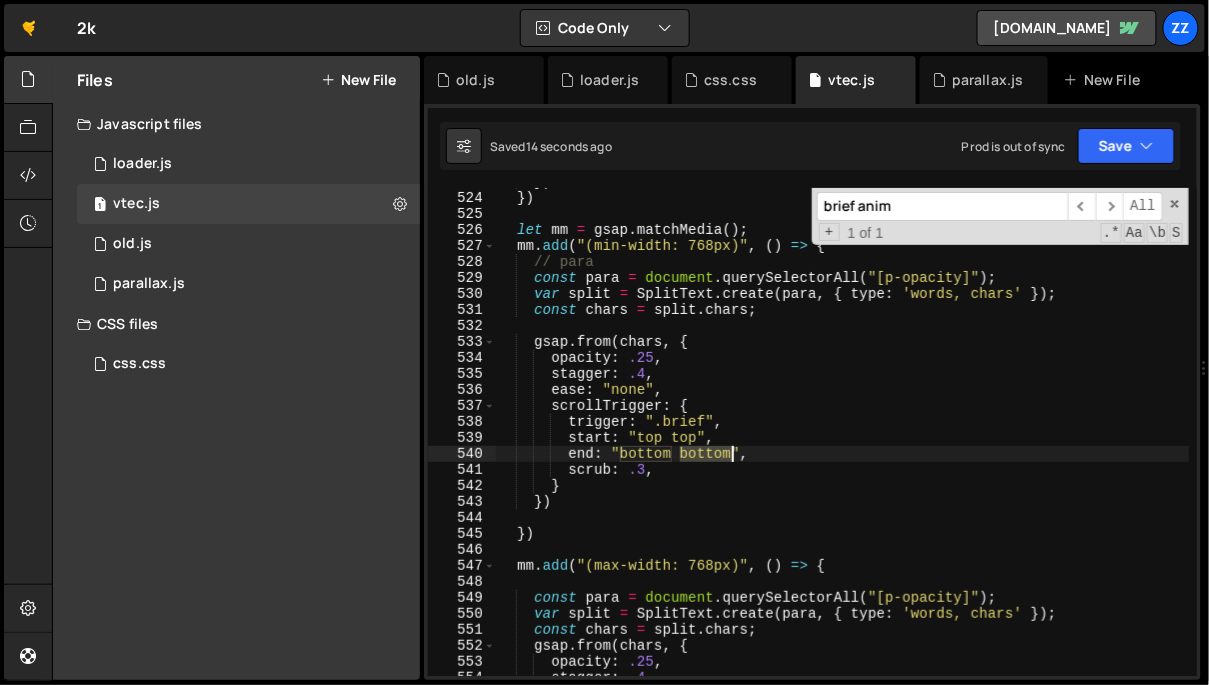 drag, startPoint x: 702, startPoint y: 454, endPoint x: 730, endPoint y: 454, distance: 28 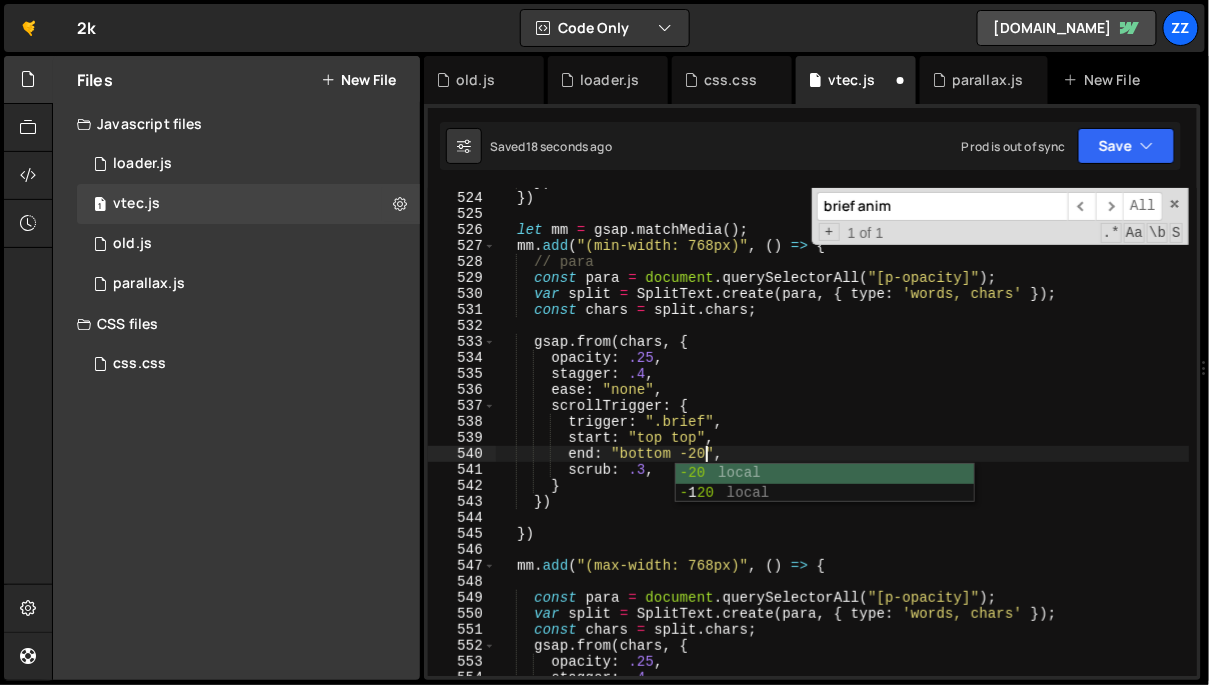 scroll, scrollTop: 0, scrollLeft: 14, axis: horizontal 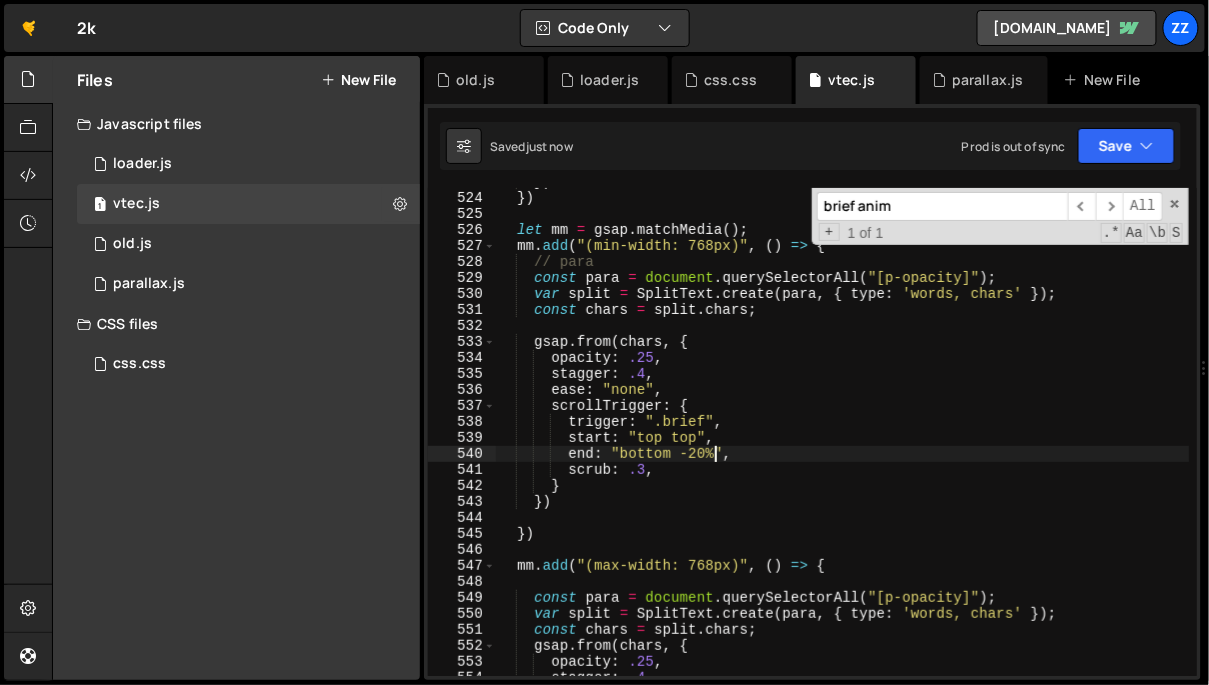 click on "})    })    let   mm   =   gsap . matchMedia ( ) ;    mm . add ( "(min-width: 768px)" ,   ( )   =>   {       // para       const   para   =   document . querySelectorAll ( "[p-opacity]" ) ;       var   split   =   SplitText . create ( para ,   {   type :   'words, chars'   }) ;       const   chars   =   split . chars ;       gsap . from ( chars ,   {          opacity :   .25 ,          stagger :   .4 ,          ease :   "none" ,          scrollTrigger :   {             trigger :   ".brief" ,             start :   "top top" ,             end :   "bottom -20%" ,             scrub :   .3 ,          }       })    })    mm . add ( "(max-width: 768px)" ,   ( )   =>   {       const   para   =   document . querySelectorAll ( "[p-opacity]" ) ;       var   split   =   SplitText . create ( para ,   {   type :   'words, chars'   }) ;       const   chars   =   split . chars ;       gsap . from ( chars ,   {          opacity :   .25 ,          stagger :   .4 ," at bounding box center (843, 434) 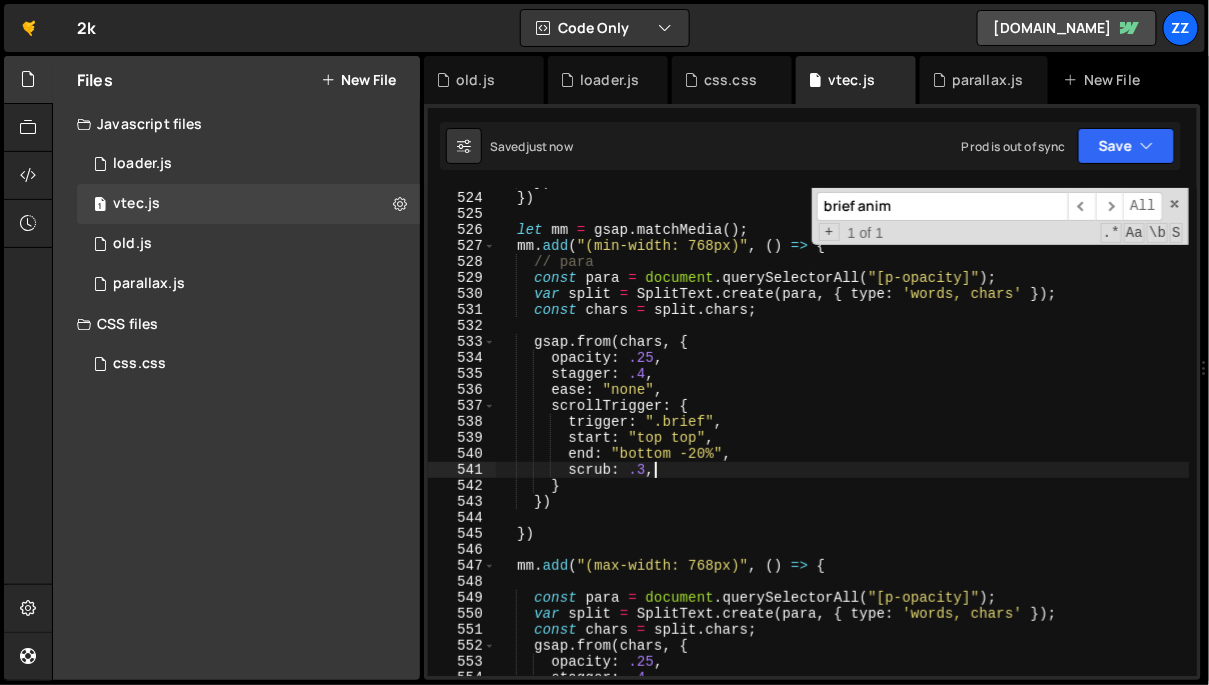click on "})    })    let   mm   =   gsap . matchMedia ( ) ;    mm . add ( "(min-width: 768px)" ,   ( )   =>   {       // para       const   para   =   document . querySelectorAll ( "[p-opacity]" ) ;       var   split   =   SplitText . create ( para ,   {   type :   'words, chars'   }) ;       const   chars   =   split . chars ;       gsap . from ( chars ,   {          opacity :   .25 ,          stagger :   .4 ,          ease :   "none" ,          scrollTrigger :   {             trigger :   ".brief" ,             start :   "top top" ,             end :   "bottom -20%" ,             scrub :   .3 ,          }       })    })    mm . add ( "(max-width: 768px)" ,   ( )   =>   {       const   para   =   document . querySelectorAll ( "[p-opacity]" ) ;       var   split   =   SplitText . create ( para ,   {   type :   'words, chars'   }) ;       const   chars   =   split . chars ;       gsap . from ( chars ,   {          opacity :   .25 ,          stagger :   .4 ," at bounding box center (843, 434) 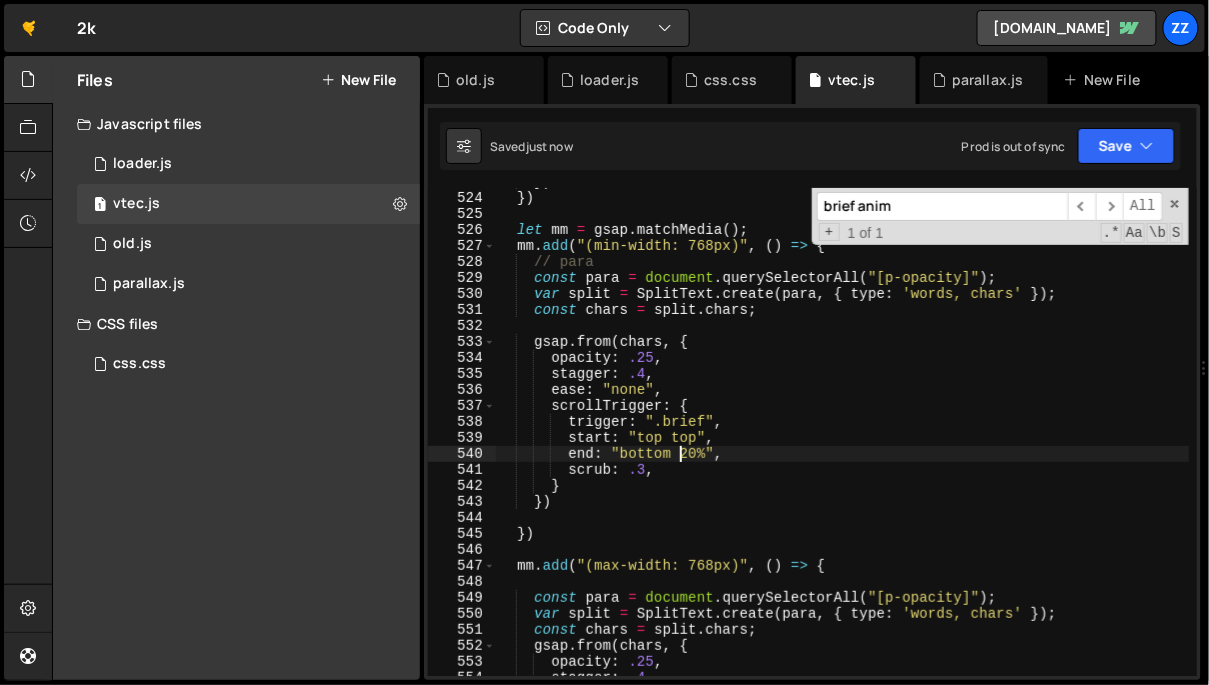 click on "})    })    let   mm   =   gsap . matchMedia ( ) ;    mm . add ( "(min-width: 768px)" ,   ( )   =>   {       // para       const   para   =   document . querySelectorAll ( "[p-opacity]" ) ;       var   split   =   SplitText . create ( para ,   {   type :   'words, chars'   }) ;       const   chars   =   split . chars ;       gsap . from ( chars ,   {          opacity :   .25 ,          stagger :   .4 ,          ease :   "none" ,          scrollTrigger :   {             trigger :   ".brief" ,             start :   "top top" ,             end :   "bottom 20%" ,             scrub :   .3 ,          }       })    })    mm . add ( "(max-width: 768px)" ,   ( )   =>   {       const   para   =   document . querySelectorAll ( "[p-opacity]" ) ;       var   split   =   SplitText . create ( para ,   {   type :   'words, chars'   }) ;       const   chars   =   split . chars ;       gsap . from ( chars ,   {          opacity :   .25 ,          stagger :   .4 ," at bounding box center (843, 434) 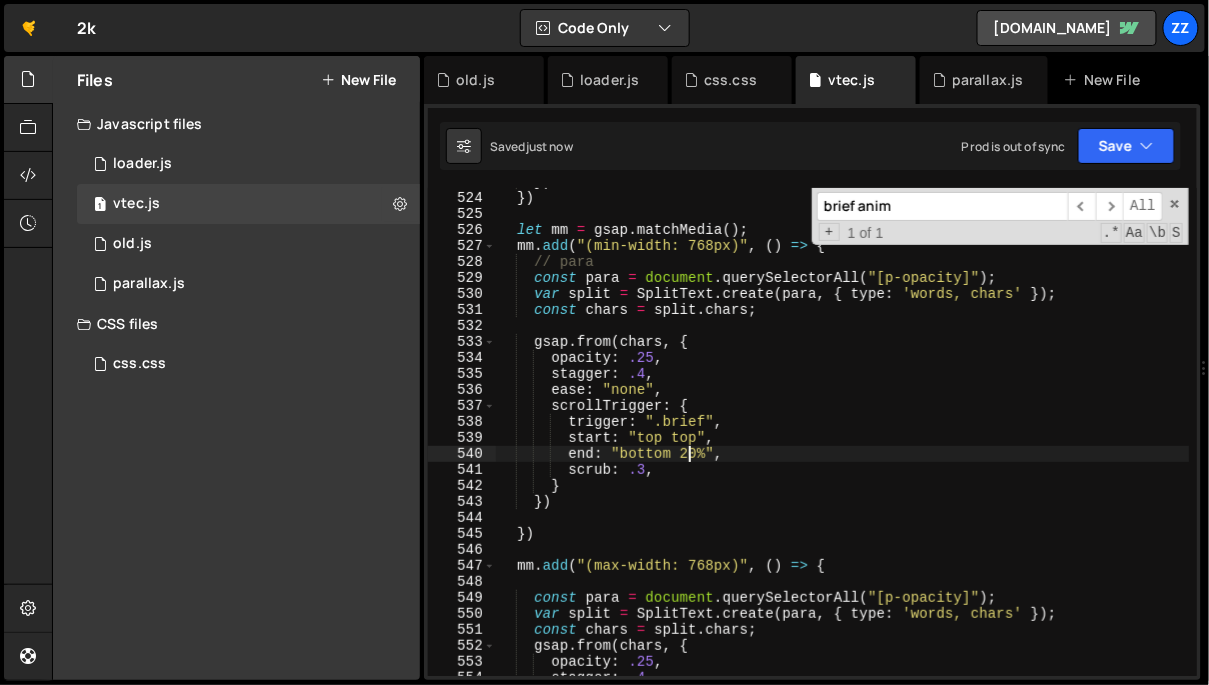 scroll, scrollTop: 0, scrollLeft: 12, axis: horizontal 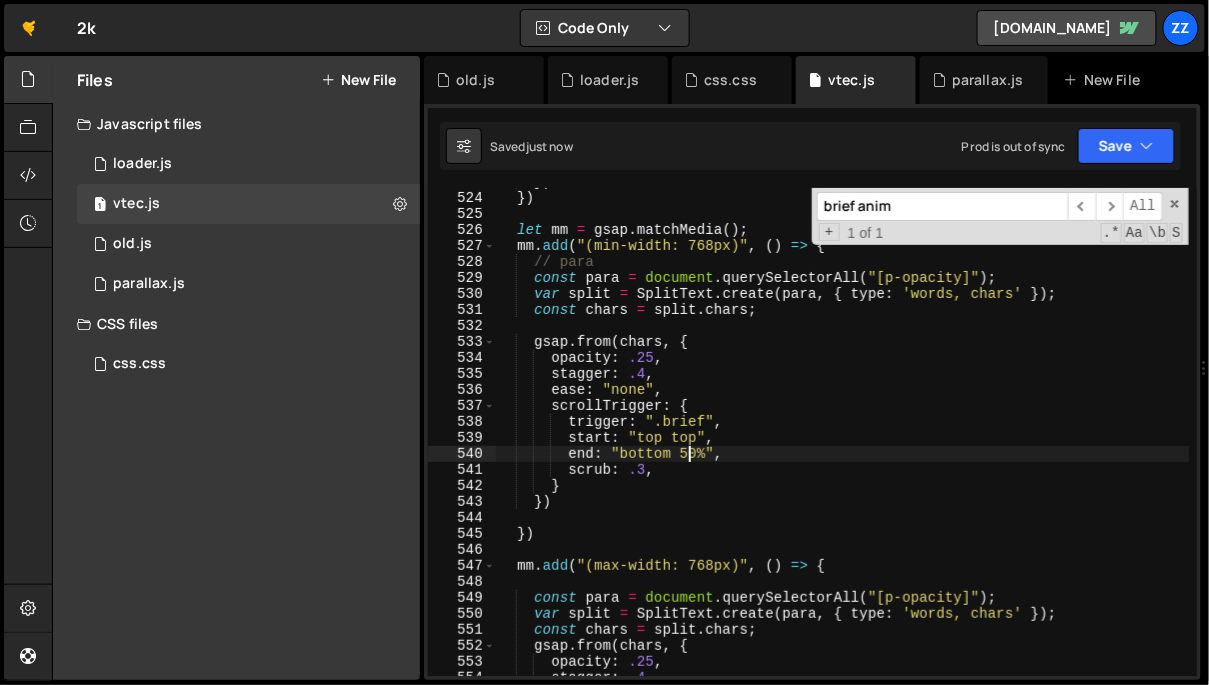 click on "})    })    let   mm   =   gsap . matchMedia ( ) ;    mm . add ( "(min-width: 768px)" ,   ( )   =>   {       // para       const   para   =   document . querySelectorAll ( "[p-opacity]" ) ;       var   split   =   SplitText . create ( para ,   {   type :   'words, chars'   }) ;       const   chars   =   split . chars ;       gsap . from ( chars ,   {          opacity :   .25 ,          stagger :   .4 ,          ease :   "none" ,          scrollTrigger :   {             trigger :   ".brief" ,             start :   "top top" ,             end :   "bottom 50%" ,             scrub :   .3 ,          }       })    })    mm . add ( "(max-width: 768px)" ,   ( )   =>   {       const   para   =   document . querySelectorAll ( "[p-opacity]" ) ;       var   split   =   SplitText . create ( para ,   {   type :   'words, chars'   }) ;       const   chars   =   split . chars ;       gsap . from ( chars ,   {          opacity :   .25 ,          stagger :   .4 ," at bounding box center [843, 434] 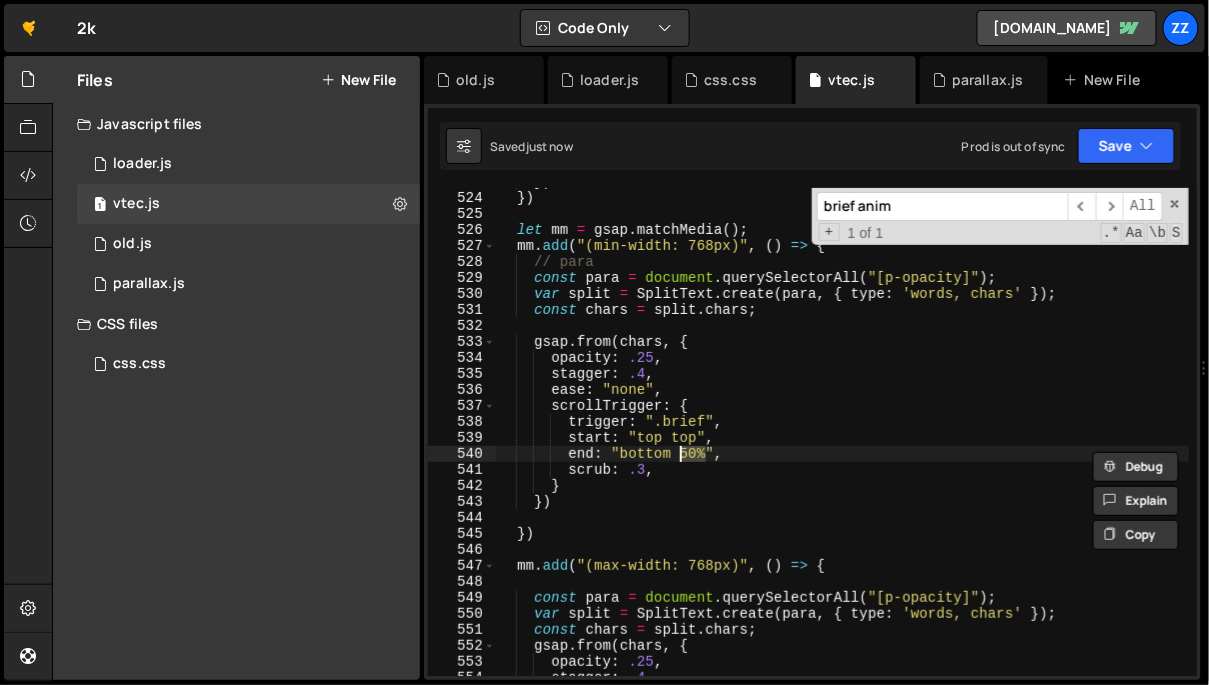 drag, startPoint x: 706, startPoint y: 456, endPoint x: 682, endPoint y: 459, distance: 24.186773 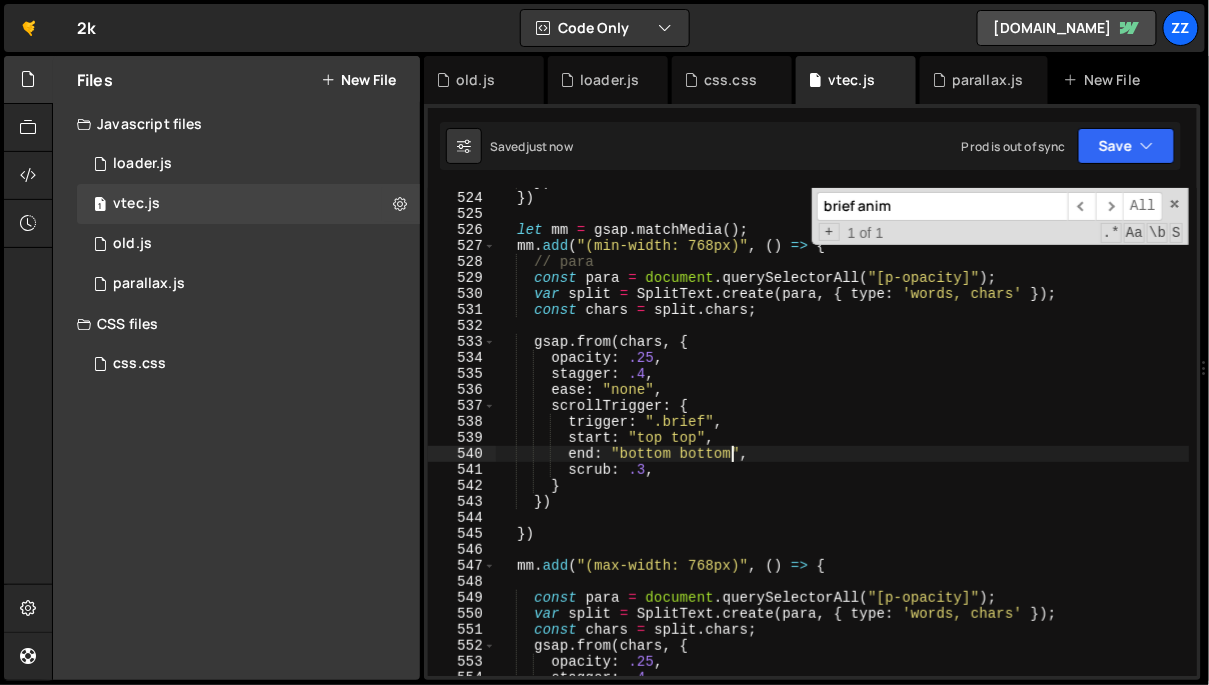 click on "})    })    let   mm   =   gsap . matchMedia ( ) ;    mm . add ( "(min-width: 768px)" ,   ( )   =>   {       // para       const   para   =   document . querySelectorAll ( "[p-opacity]" ) ;       var   split   =   SplitText . create ( para ,   {   type :   'words, chars'   }) ;       const   chars   =   split . chars ;       gsap . from ( chars ,   {          opacity :   .25 ,          stagger :   .4 ,          ease :   "none" ,          scrollTrigger :   {             trigger :   ".brief" ,             start :   "top top" ,             end :   "bottom bottom" ,             scrub :   .3 ,          }       })    })    mm . add ( "(max-width: 768px)" ,   ( )   =>   {       const   para   =   document . querySelectorAll ( "[p-opacity]" ) ;       var   split   =   SplitText . create ( para ,   {   type :   'words, chars'   }) ;       const   chars   =   split . chars ;       gsap . from ( chars ,   {          opacity :   .25 ,          stagger :   .4 ," at bounding box center [843, 434] 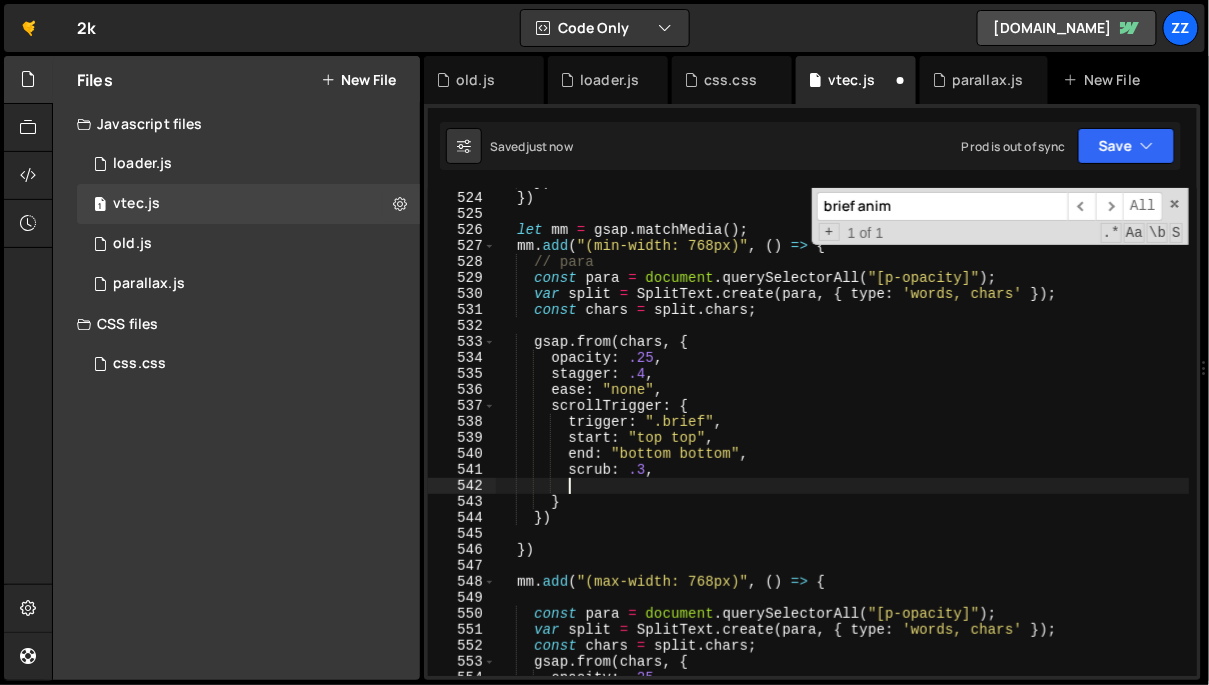 type on "c" 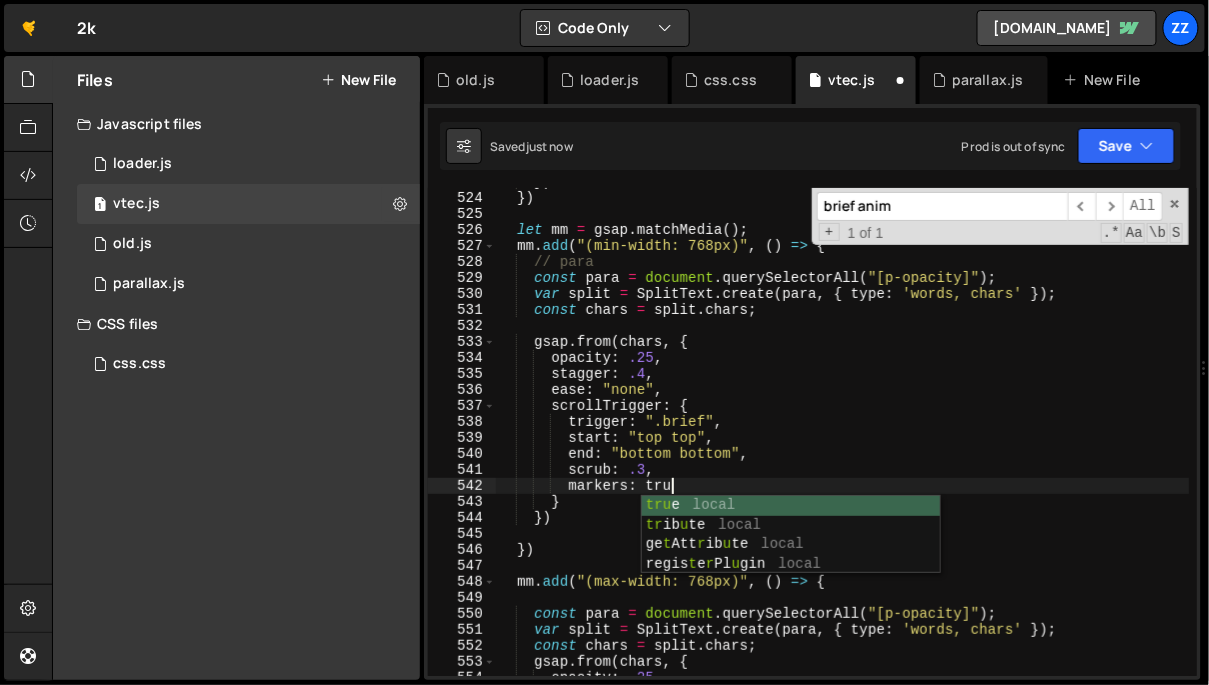 scroll, scrollTop: 0, scrollLeft: 11, axis: horizontal 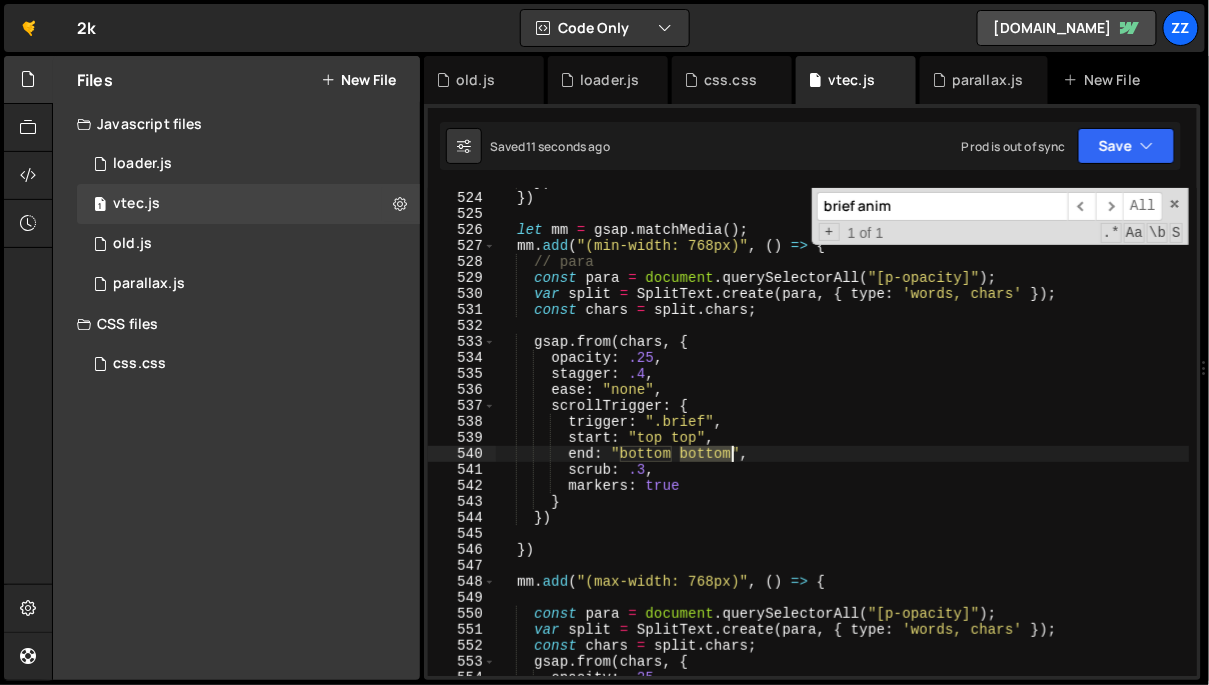 drag, startPoint x: 682, startPoint y: 455, endPoint x: 734, endPoint y: 456, distance: 52.009613 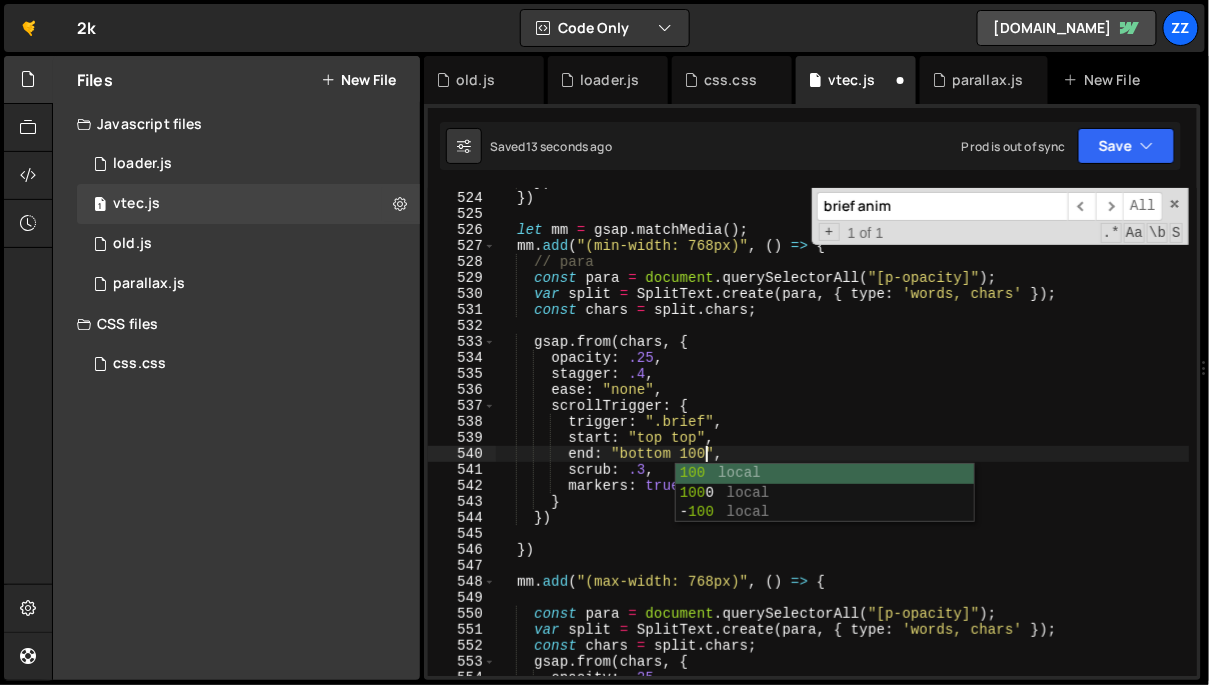 scroll, scrollTop: 0, scrollLeft: 14, axis: horizontal 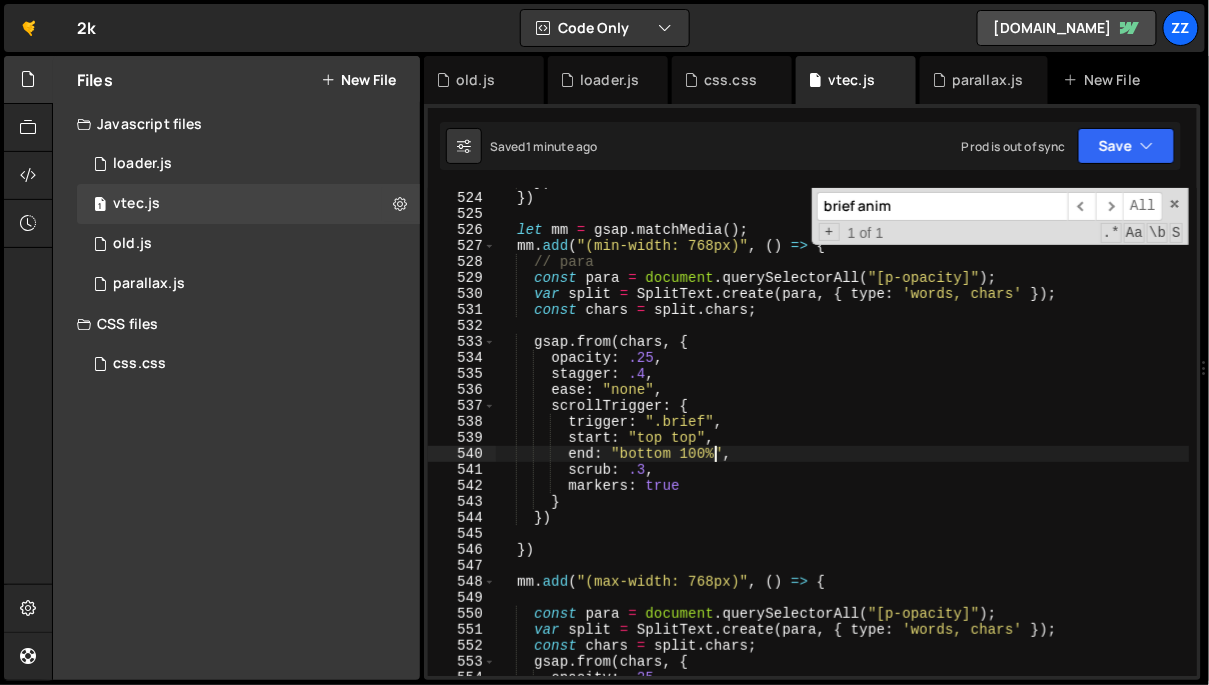 click on "542" at bounding box center (462, 486) 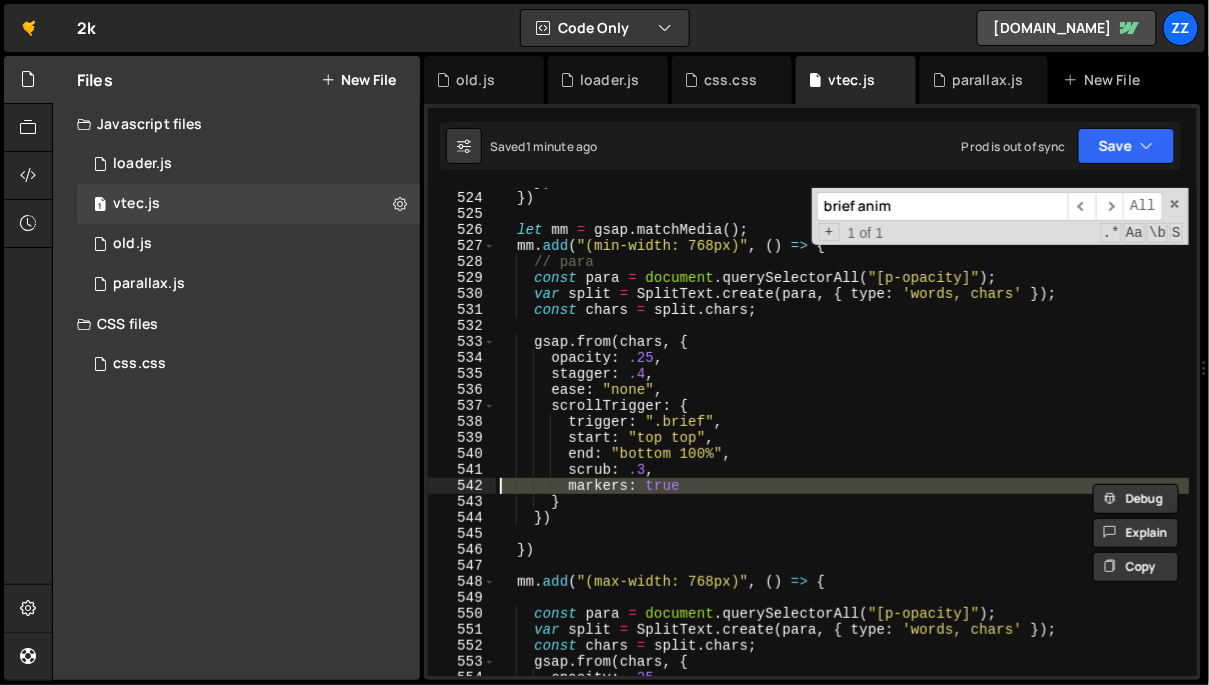 scroll, scrollTop: 0, scrollLeft: 7, axis: horizontal 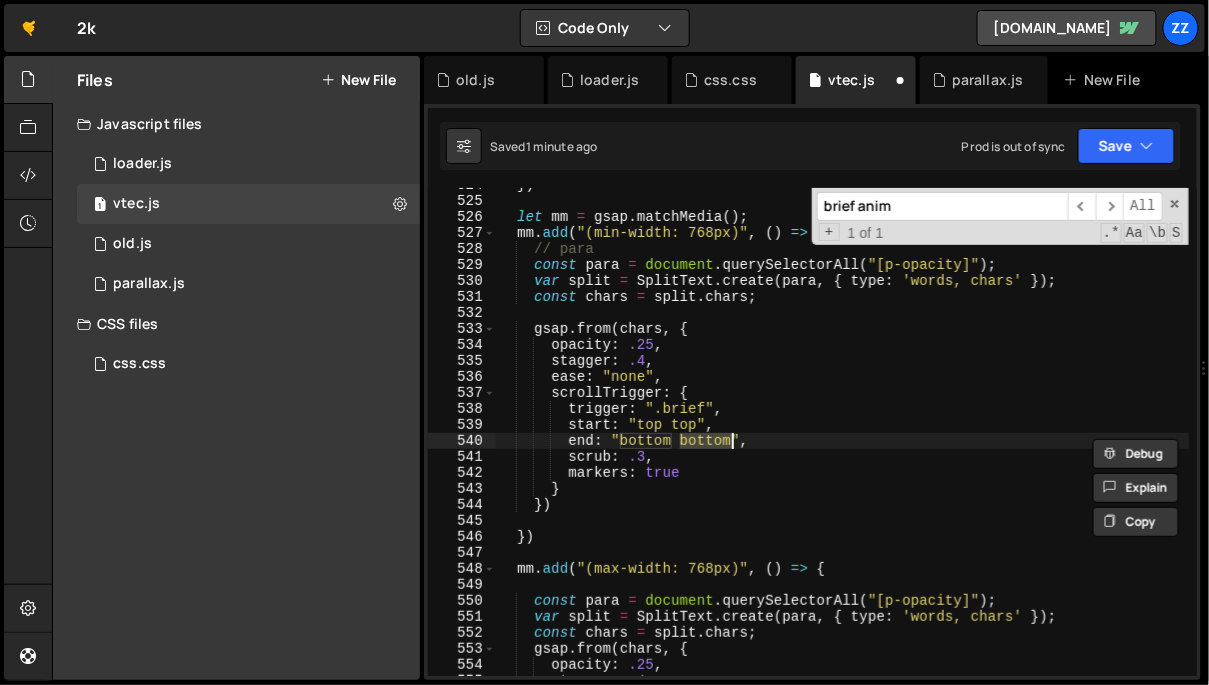 click on "})    let   mm   =   gsap . matchMedia ( ) ;    mm . add ( "(min-width: 768px)" ,   ( )   =>   {       // para       const   para   =   document . querySelectorAll ( "[p-opacity]" ) ;       var   split   =   SplitText . create ( para ,   {   type :   'words, chars'   }) ;       const   chars   =   split . chars ;       gsap . from ( chars ,   {          opacity :   .25 ,          stagger :   .4 ,          ease :   "none" ,          scrollTrigger :   {             trigger :   ".brief" ,             start :   "top top" ,             end :   "bottom bottom" ,             scrub :   .3 ,             markers :   true          }       })    })    mm . add ( "(max-width: 768px)" ,   ( )   =>   {       const   para   =   document . querySelectorAll ( "[p-opacity]" ) ;       var   split   =   SplitText . create ( para ,   {   type :   'words, chars'   }) ;       const   chars   =   split . chars ;       gsap . from ( chars ,   {          opacity :   .25 ,          stagger :   .4 ," at bounding box center [843, 437] 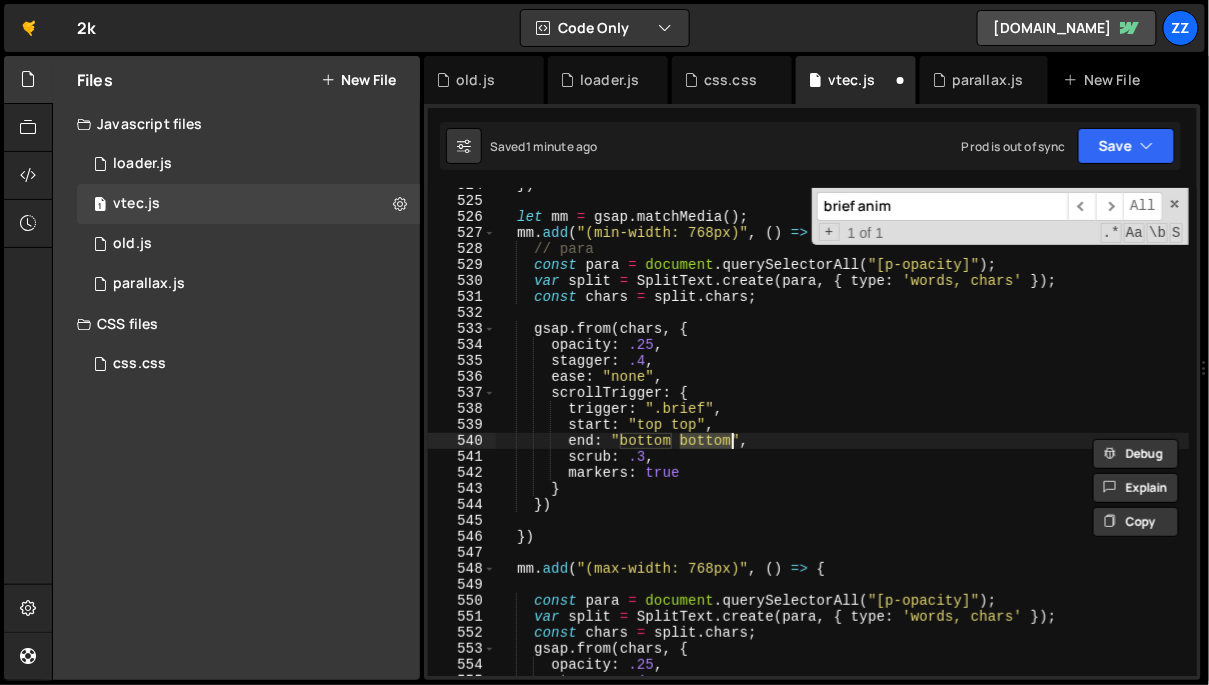 scroll, scrollTop: 8459, scrollLeft: 0, axis: vertical 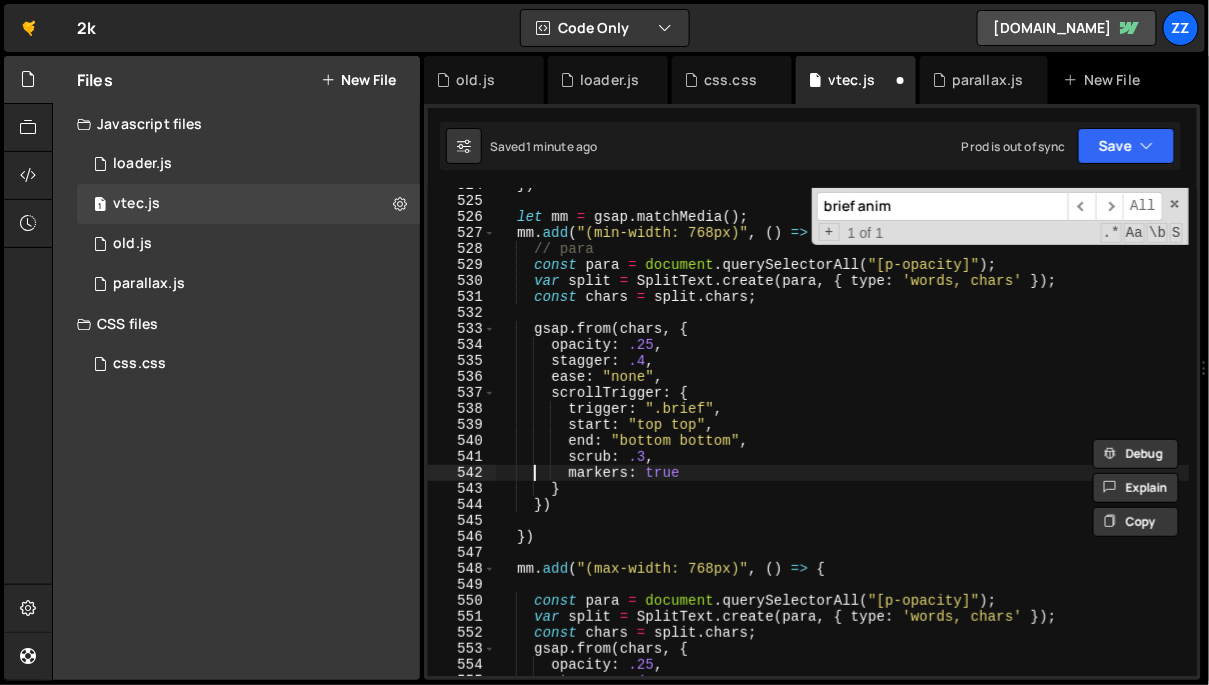 click on "})    let   mm   =   gsap . matchMedia ( ) ;    mm . add ( "(min-width: 768px)" ,   ( )   =>   {       // para       const   para   =   document . querySelectorAll ( "[p-opacity]" ) ;       var   split   =   SplitText . create ( para ,   {   type :   'words, chars'   }) ;       const   chars   =   split . chars ;       gsap . from ( chars ,   {          opacity :   .25 ,          stagger :   .4 ,          ease :   "none" ,          scrollTrigger :   {             trigger :   ".brief" ,             start :   "top top" ,             end :   "bottom bottom" ,             scrub :   .3 ,             markers :   true          }       })    })    mm . add ( "(max-width: 768px)" ,   ( )   =>   {       const   para   =   document . querySelectorAll ( "[p-opacity]" ) ;       var   split   =   SplitText . create ( para ,   {   type :   'words, chars'   }) ;       const   chars   =   split . chars ;       gsap . from ( chars ,   {          opacity :   .25 ,          stagger :   .4 ," at bounding box center (843, 437) 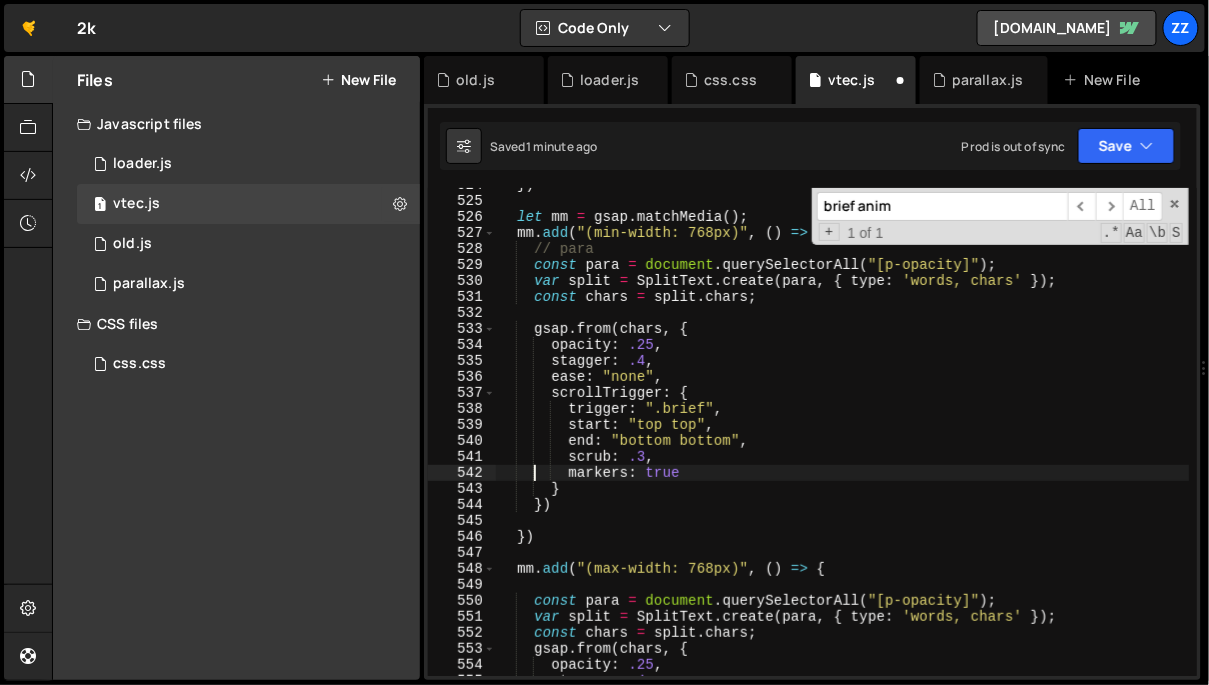 click on "542" at bounding box center (462, 473) 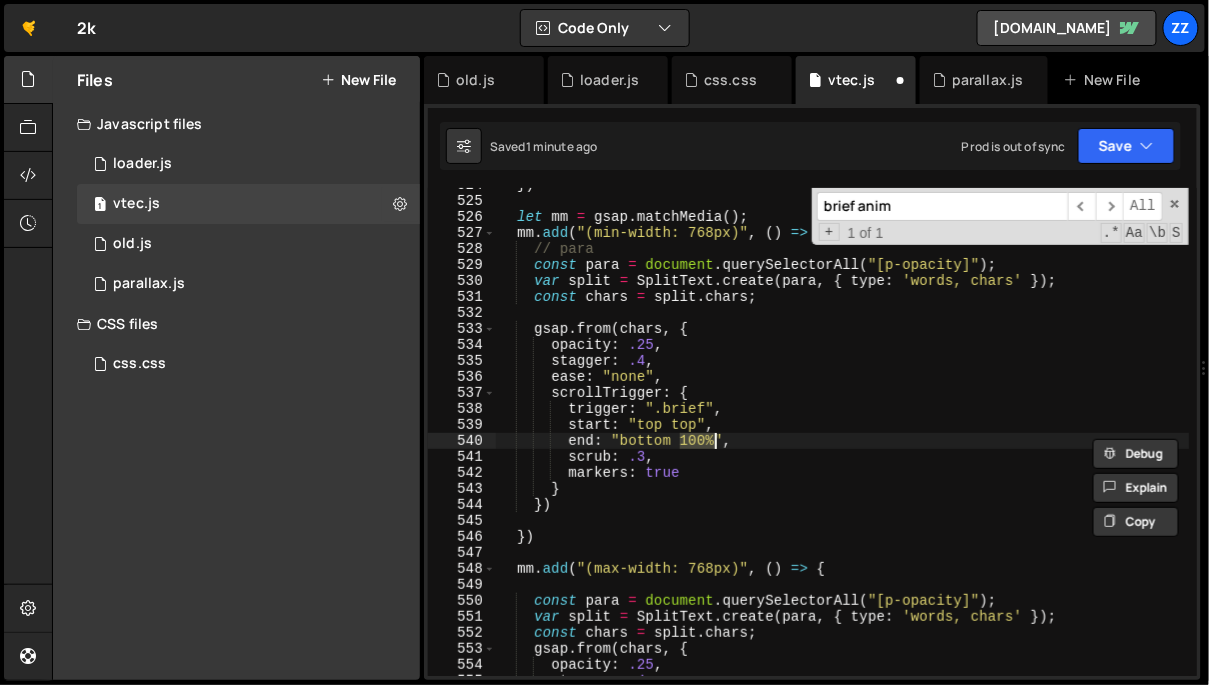 click on "542" at bounding box center (462, 473) 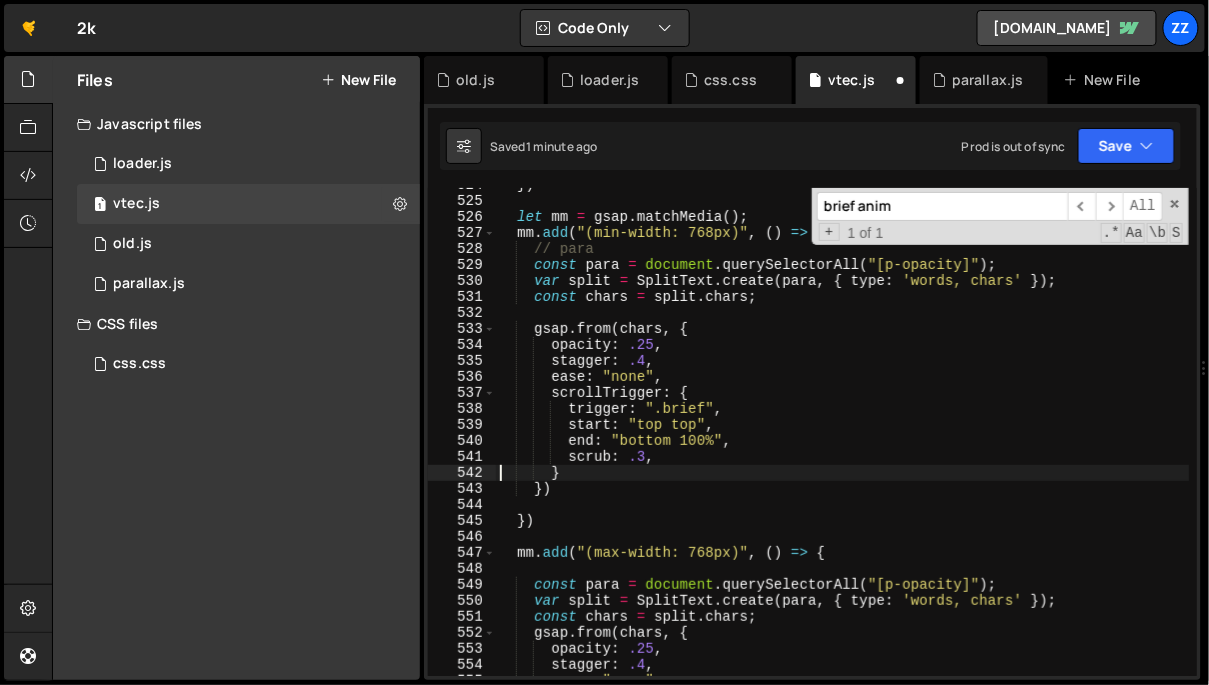 scroll, scrollTop: 0, scrollLeft: 3, axis: horizontal 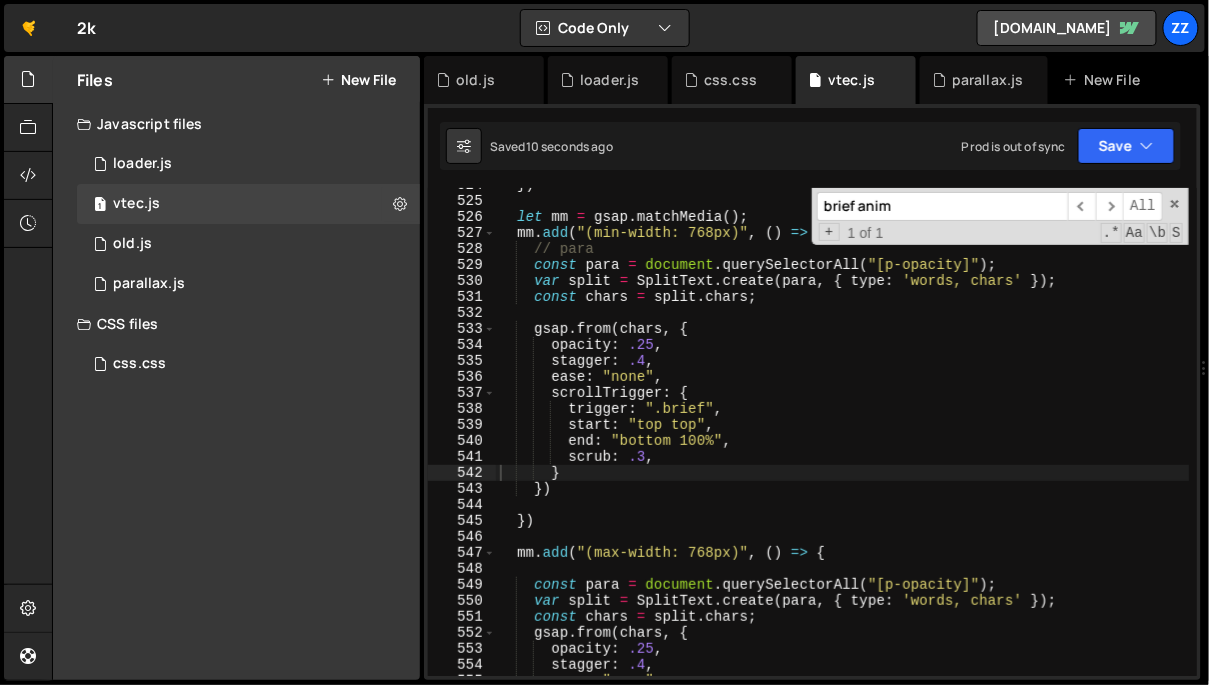 click on "brief anim" at bounding box center [942, 206] 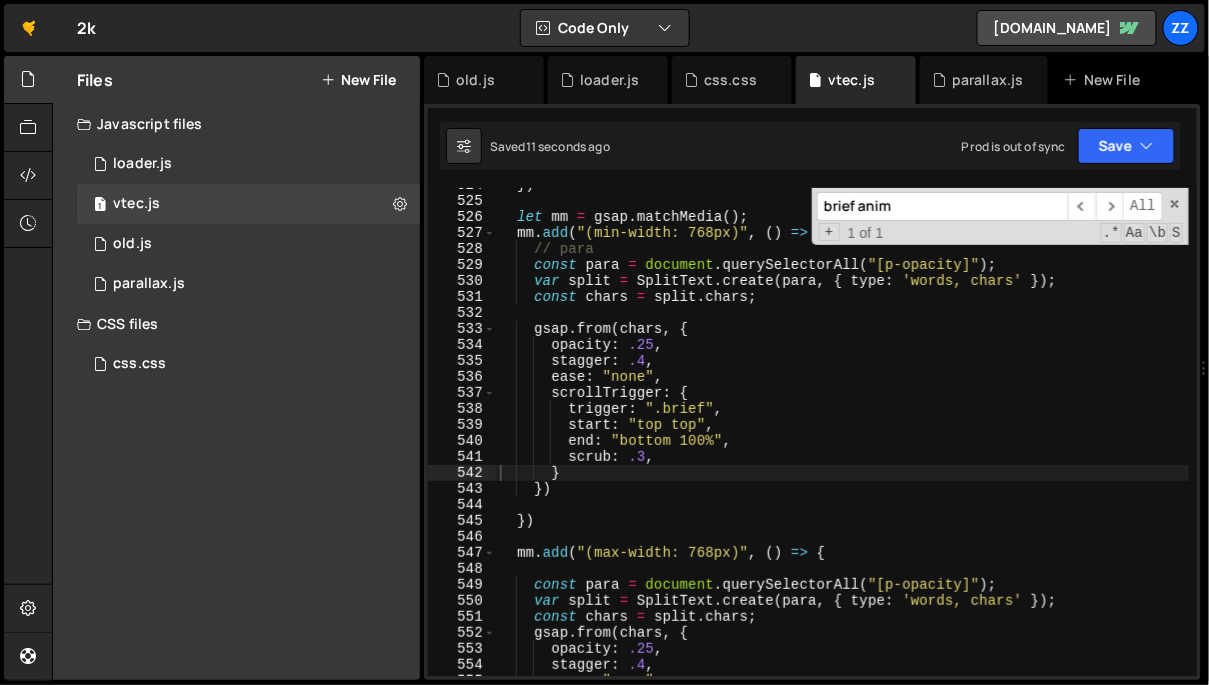 drag, startPoint x: 908, startPoint y: 206, endPoint x: 784, endPoint y: 218, distance: 124.57929 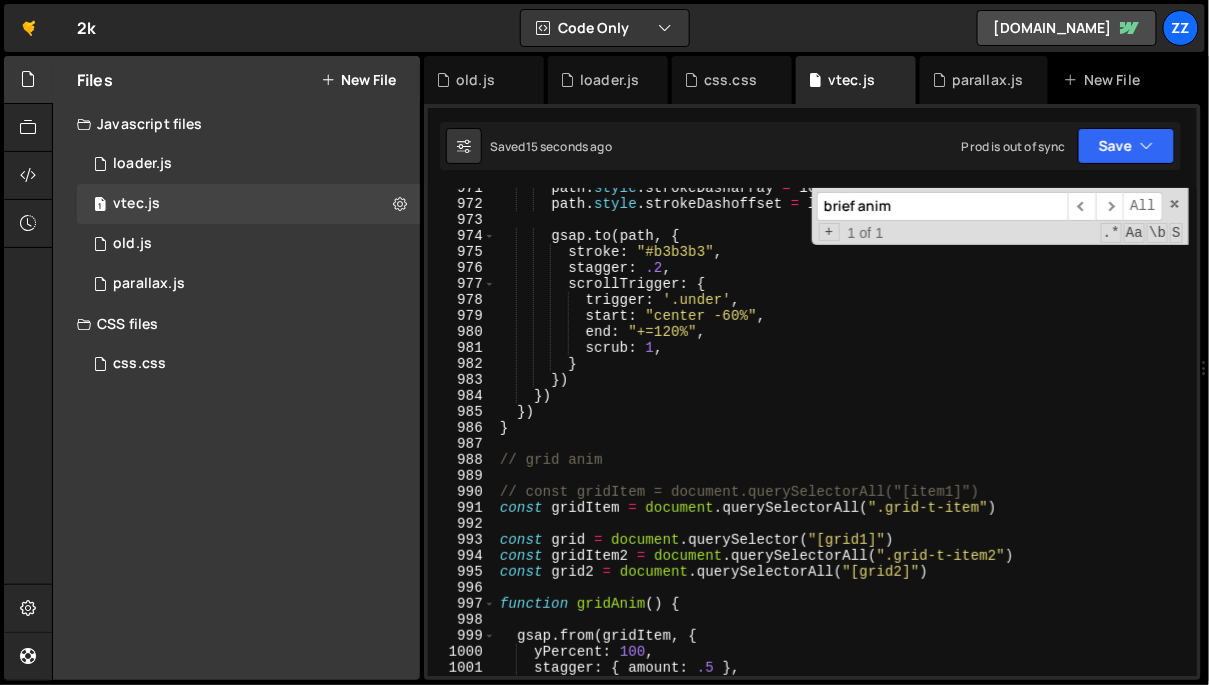 scroll, scrollTop: 16047, scrollLeft: 0, axis: vertical 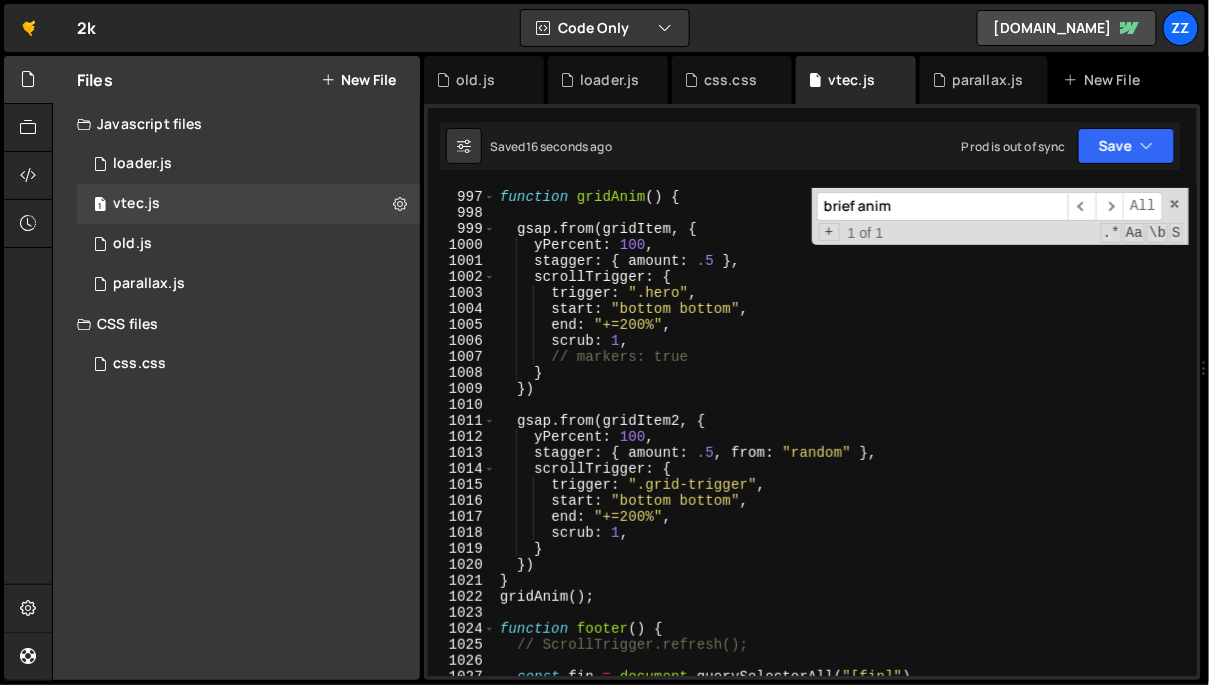 click on "function   gridAnim ( )   {    gsap . from ( gridItem ,   {       yPercent :   100 ,       stagger :   {   amount :   .5   } ,       scrollTrigger :   {          trigger :   ".hero" ,          start :   "bottom bottom" ,          end :   "+=200%" ,          scrub :   1 ,          // markers: true       }    })    gsap . from ( gridItem2 ,   {       yPercent :   100 ,       stagger :   {   amount :   .5 ,   from :   "random"   } ,       scrollTrigger :   {          trigger :   ".grid-trigger" ,          start :   "bottom bottom" ,          end :   "+=200%" ,          scrub :   1 ,       }    }) } gridAnim ( ) ; function   footer ( )   {    // ScrollTrigger.refresh();    const   fin   =   document . querySelectorAll ( "[fin]" )" at bounding box center [843, 433] 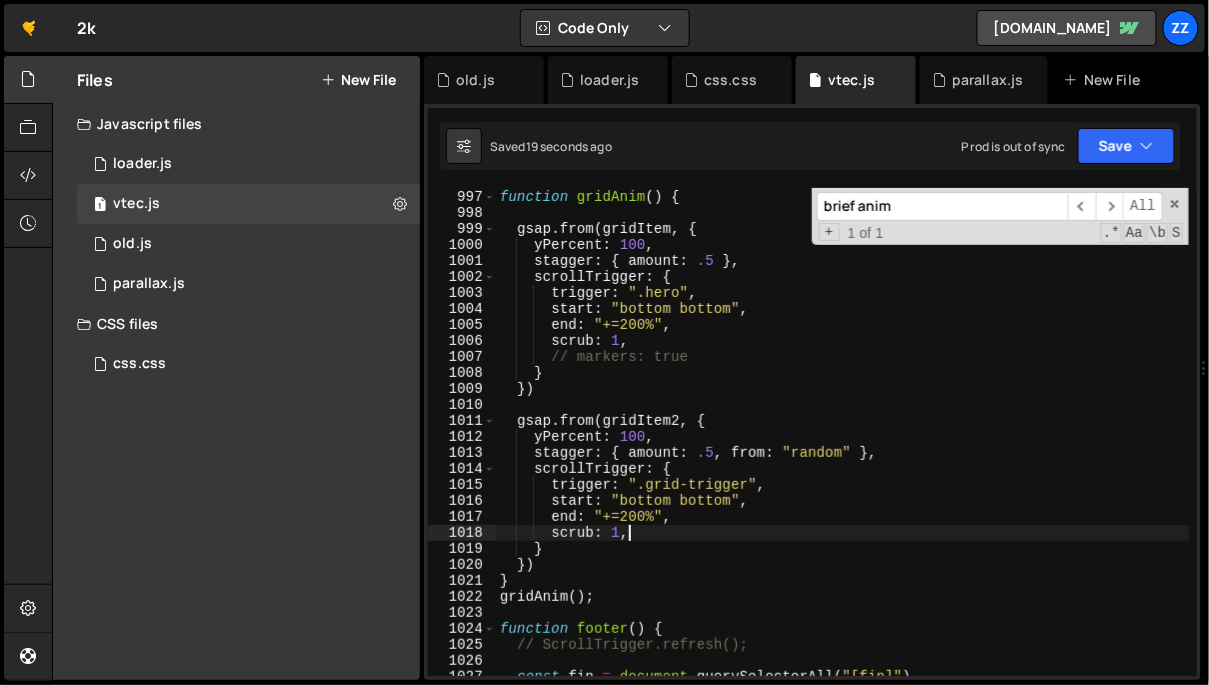 click on "function   gridAnim ( )   {    gsap . from ( gridItem ,   {       yPercent :   100 ,       stagger :   {   amount :   .5   } ,       scrollTrigger :   {          trigger :   ".hero" ,          start :   "bottom bottom" ,          end :   "+=200%" ,          scrub :   1 ,          // markers: true       }    })    gsap . from ( gridItem2 ,   {       yPercent :   100 ,       stagger :   {   amount :   .5 ,   from :   "random"   } ,       scrollTrigger :   {          trigger :   ".grid-trigger" ,          start :   "bottom bottom" ,          end :   "+=200%" ,          scrub :   1 ,       }    }) } gridAnim ( ) ; function   footer ( )   {    // ScrollTrigger.refresh();    const   fin   =   document . querySelectorAll ( "[fin]" )" at bounding box center [843, 433] 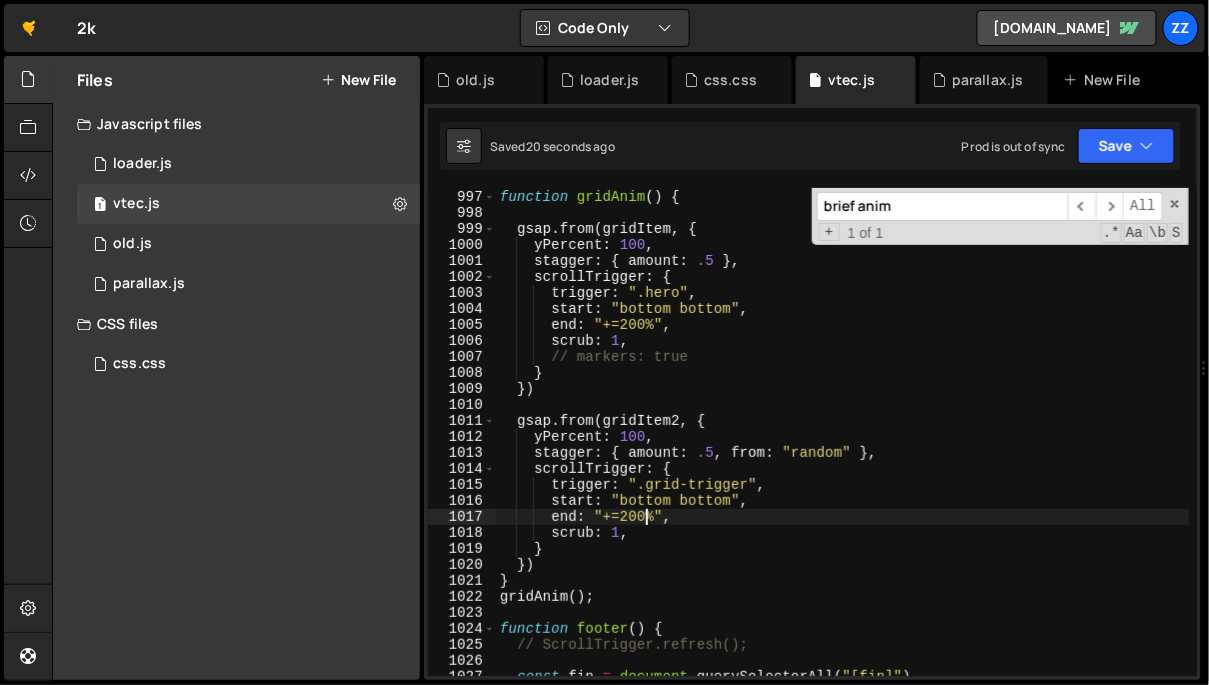 click on "function   gridAnim ( )   {    gsap . from ( gridItem ,   {       yPercent :   100 ,       stagger :   {   amount :   .5   } ,       scrollTrigger :   {          trigger :   ".hero" ,          start :   "bottom bottom" ,          end :   "+=200%" ,          scrub :   1 ,          // markers: true       }    })    gsap . from ( gridItem2 ,   {       yPercent :   100 ,       stagger :   {   amount :   .5 ,   from :   "random"   } ,       scrollTrigger :   {          trigger :   ".grid-trigger" ,          start :   "bottom bottom" ,          end :   "+=200%" ,          scrub :   1 ,       }    }) } gridAnim ( ) ; function   footer ( )   {    // ScrollTrigger.refresh();    const   fin   =   document . querySelectorAll ( "[fin]" )" at bounding box center [843, 433] 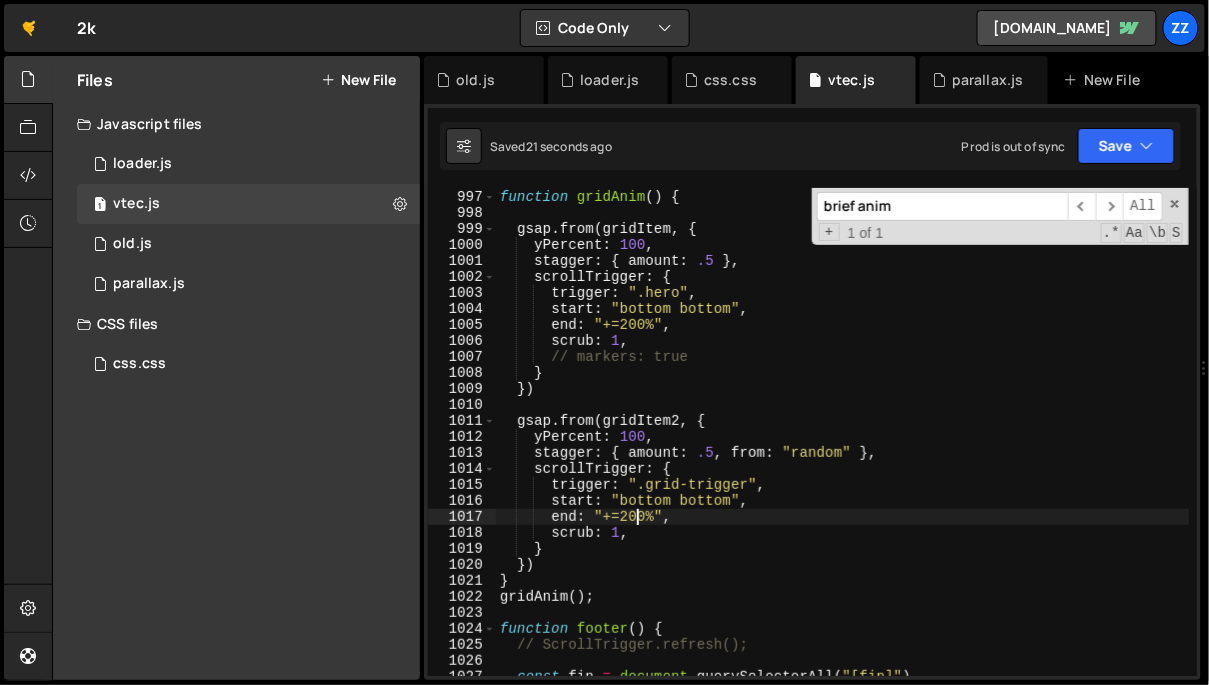 scroll, scrollTop: 0, scrollLeft: 9, axis: horizontal 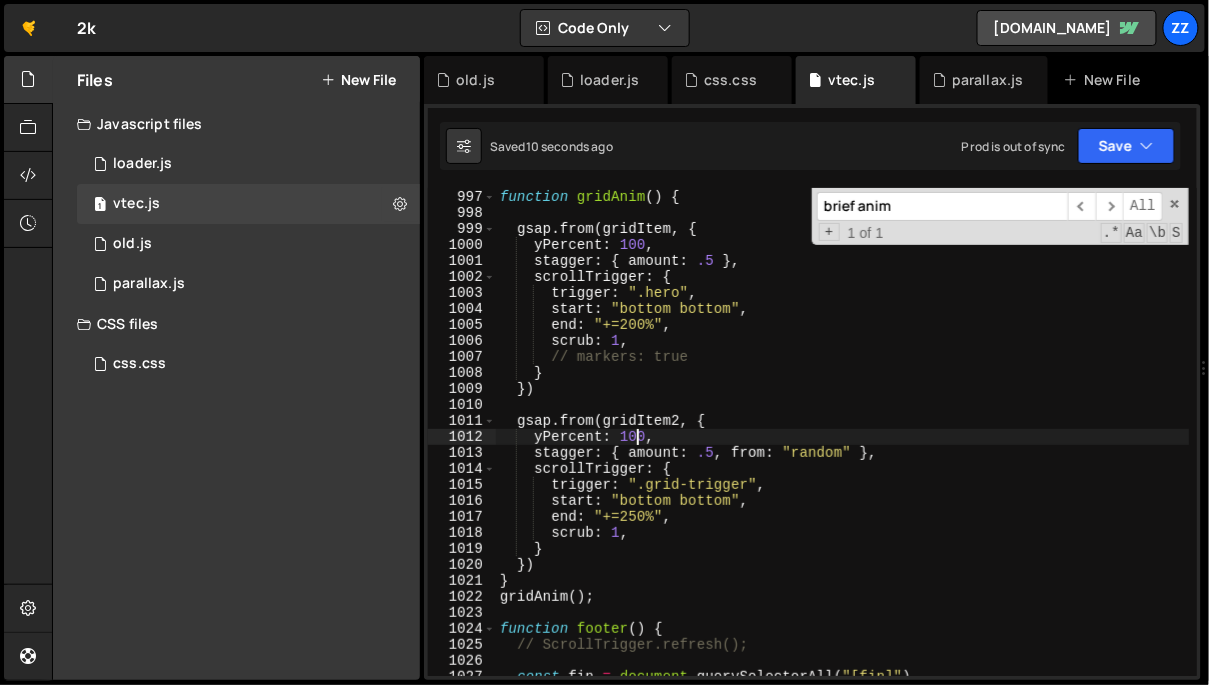click on "function   gridAnim ( )   {    gsap . from ( gridItem ,   {       yPercent :   100 ,       stagger :   {   amount :   .5   } ,       scrollTrigger :   {          trigger :   ".hero" ,          start :   "bottom bottom" ,          end :   "+=200%" ,          scrub :   1 ,          // markers: true       }    })    gsap . from ( gridItem2 ,   {       yPercent :   100 ,       stagger :   {   amount :   .5 ,   from :   "random"   } ,       scrollTrigger :   {          trigger :   ".grid-trigger" ,          start :   "bottom bottom" ,          end :   "+=250%" ,          scrub :   1 ,       }    }) } gridAnim ( ) ; function   footer ( )   {    // ScrollTrigger.refresh();    const   fin   =   document . querySelectorAll ( "[fin]" )" at bounding box center (843, 433) 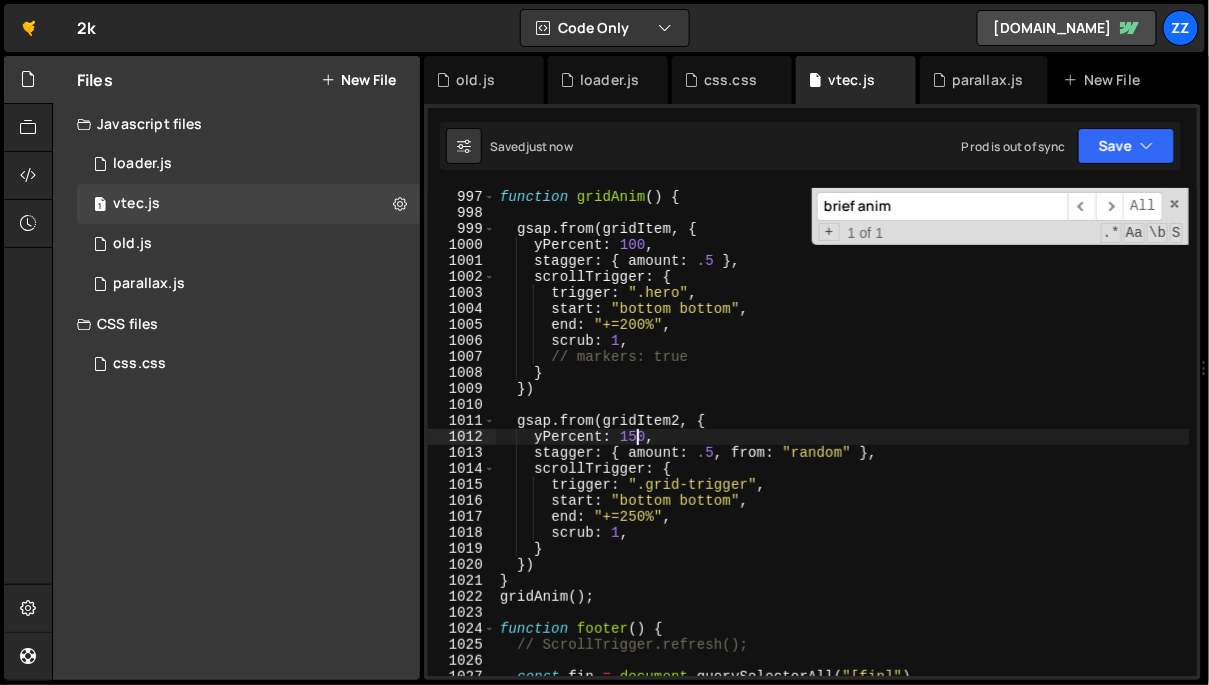 type on "yPercent: 150," 